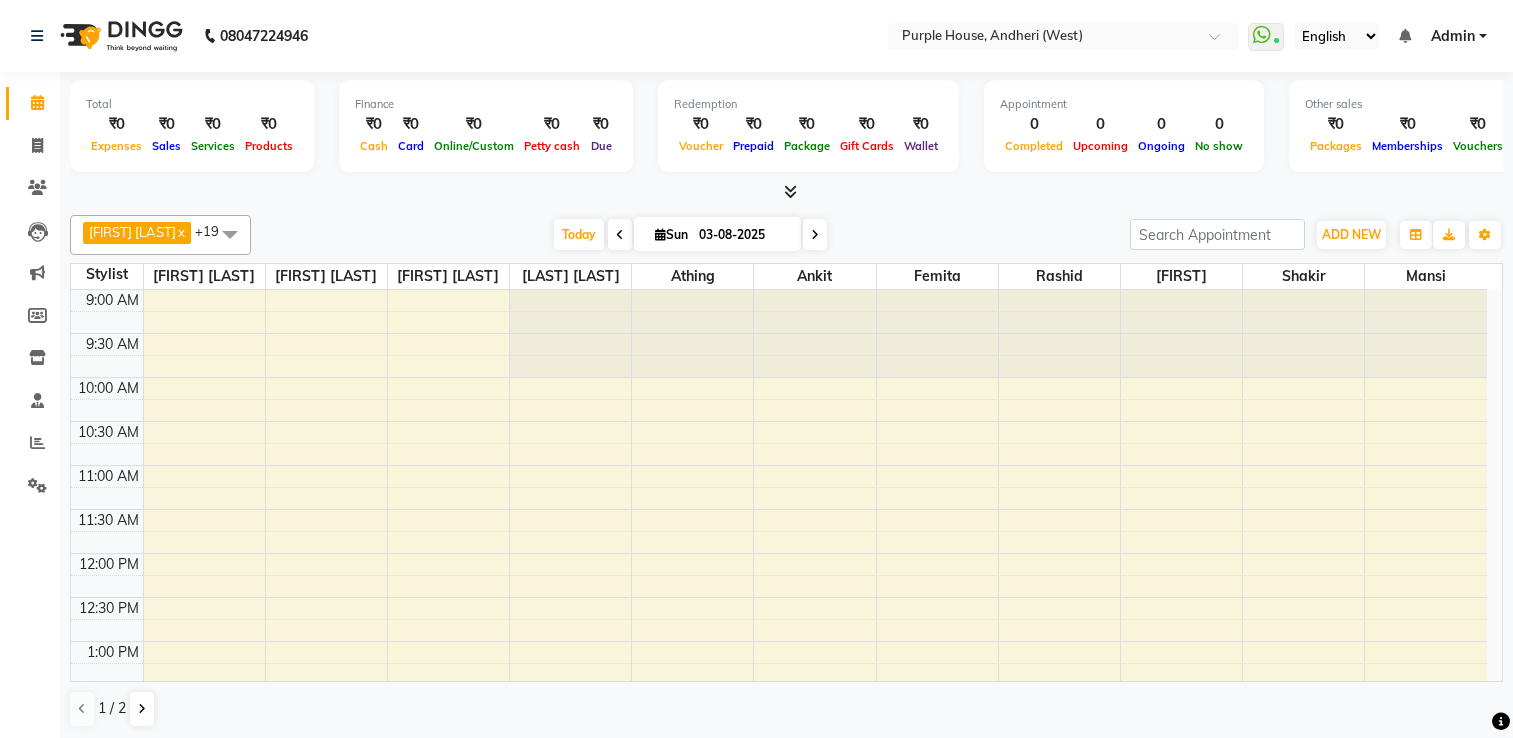 scroll, scrollTop: 0, scrollLeft: 0, axis: both 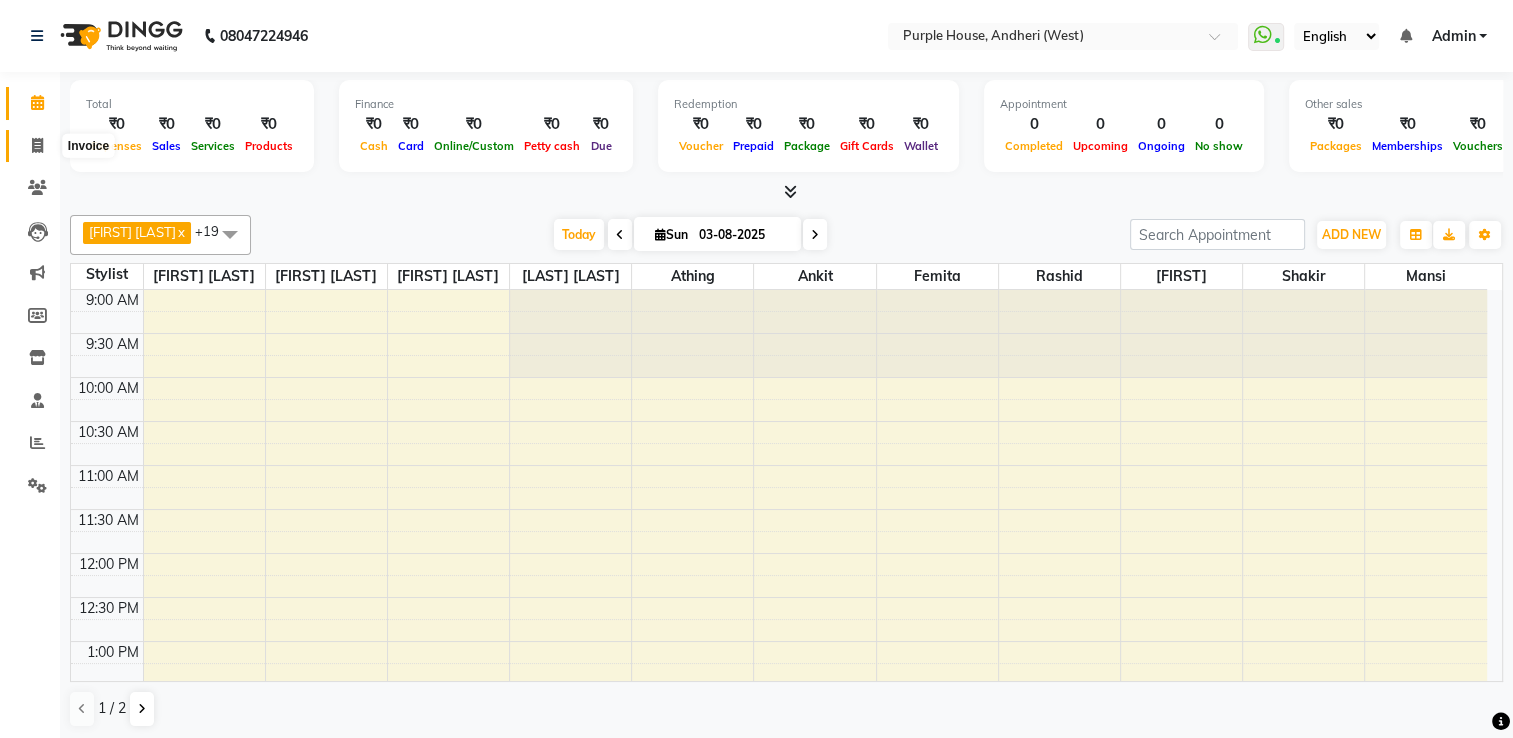 click 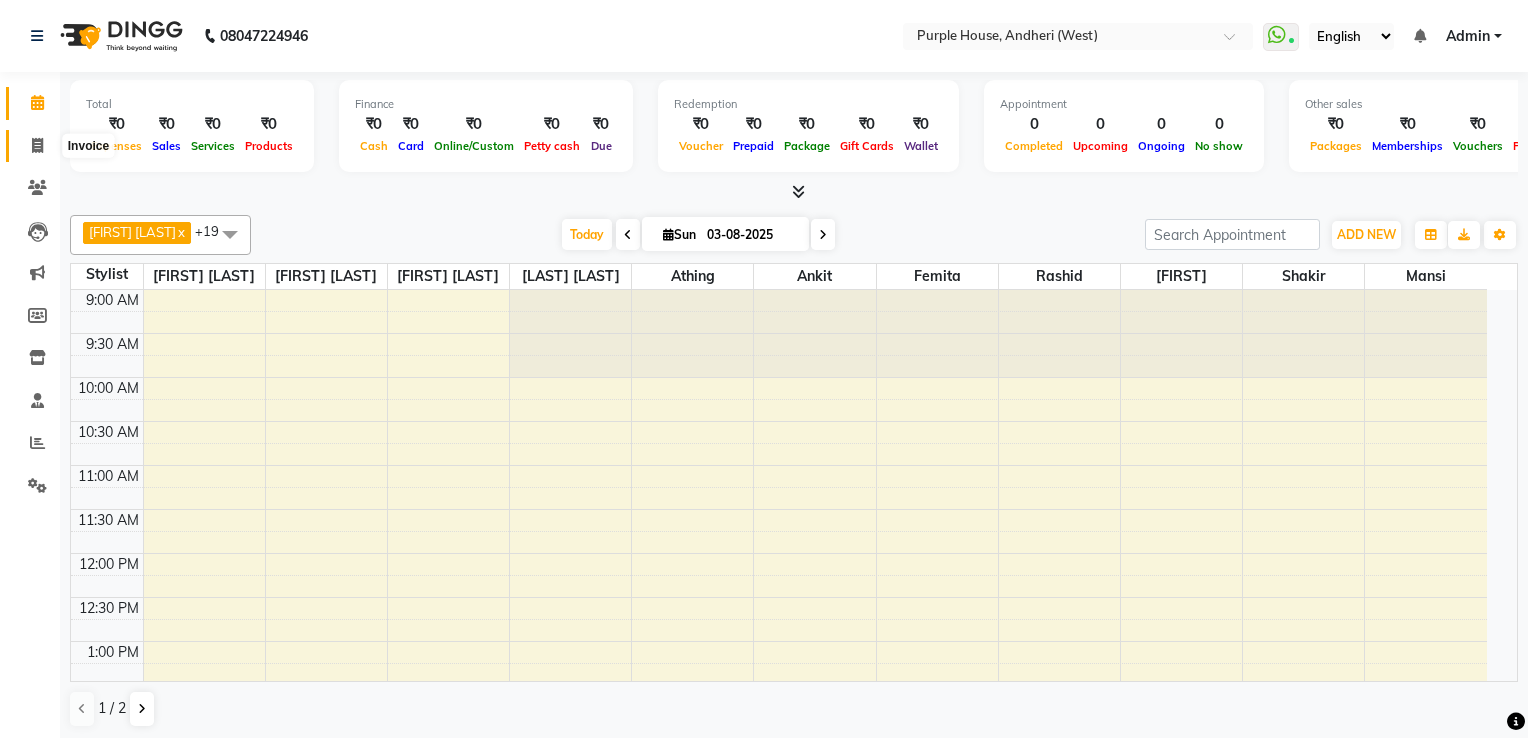 select on "6682" 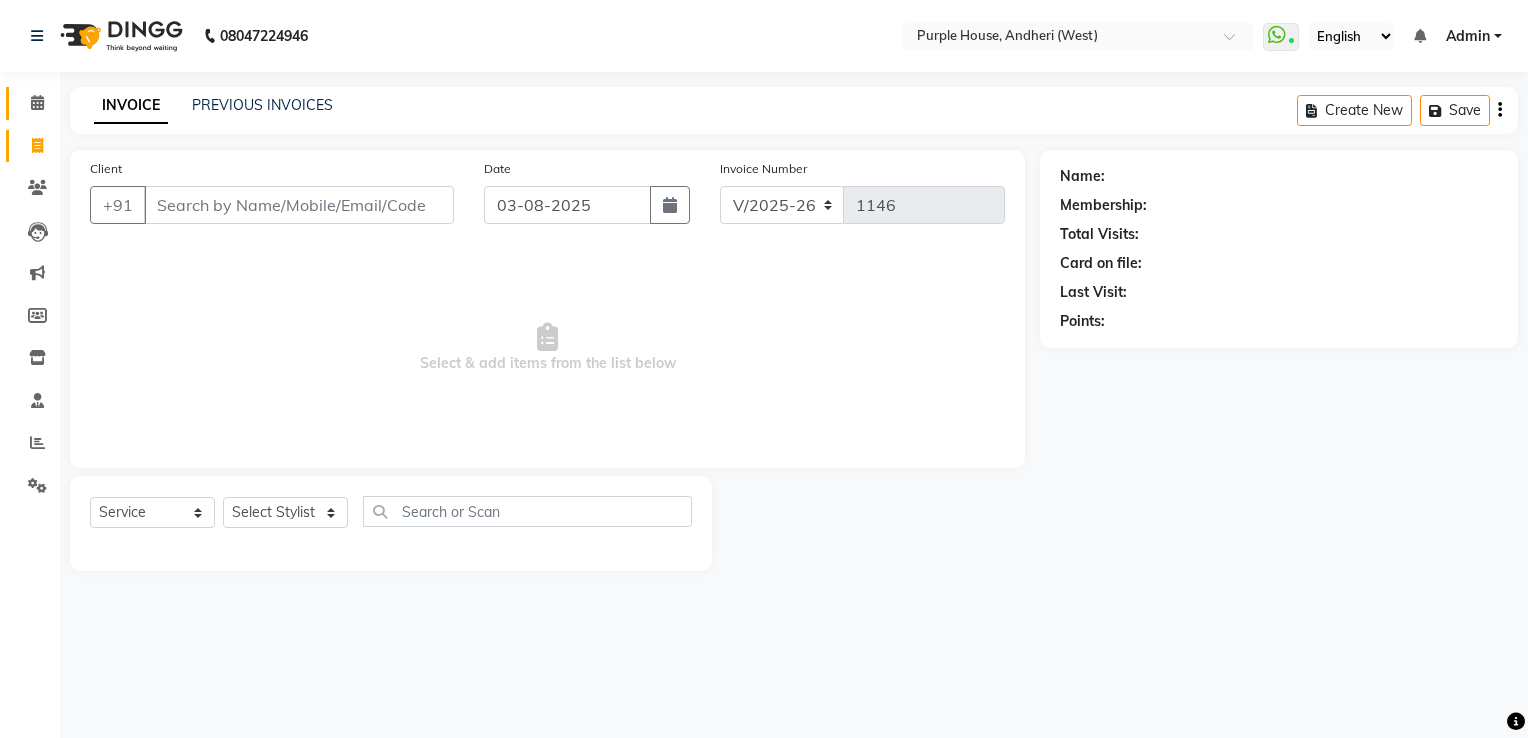 click on "Calendar" 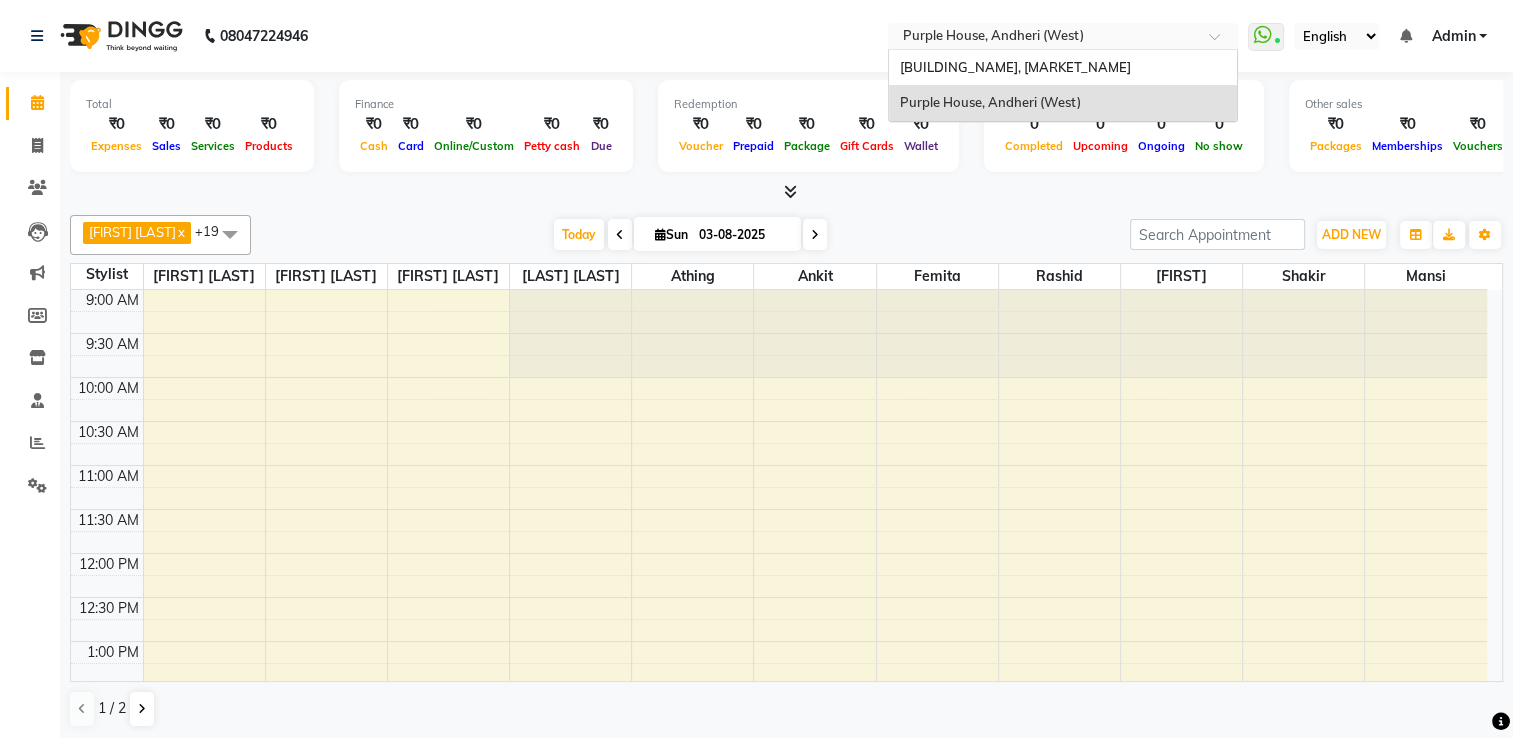 click at bounding box center (1221, 42) 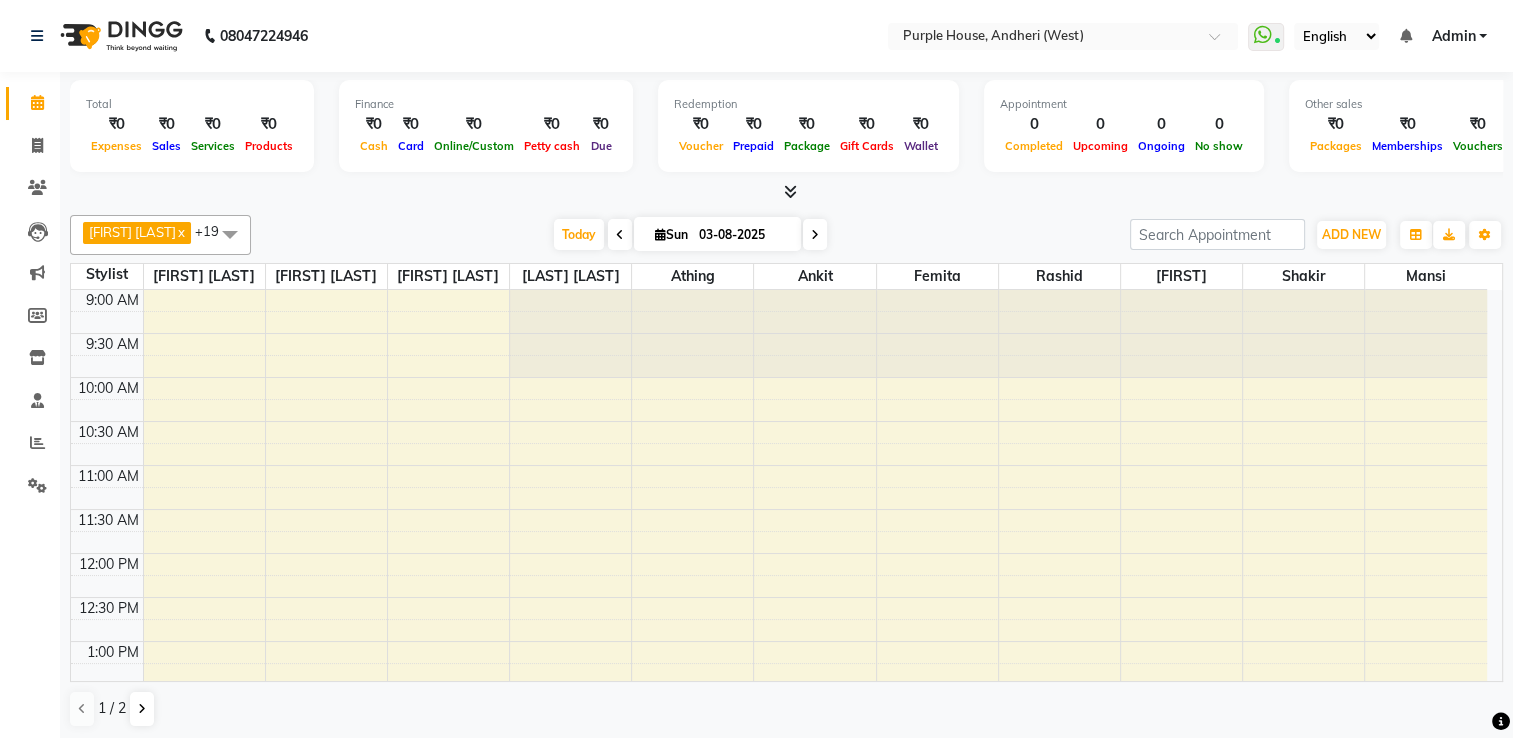 click on "Today  Sun 03-08-2025" at bounding box center [690, 235] 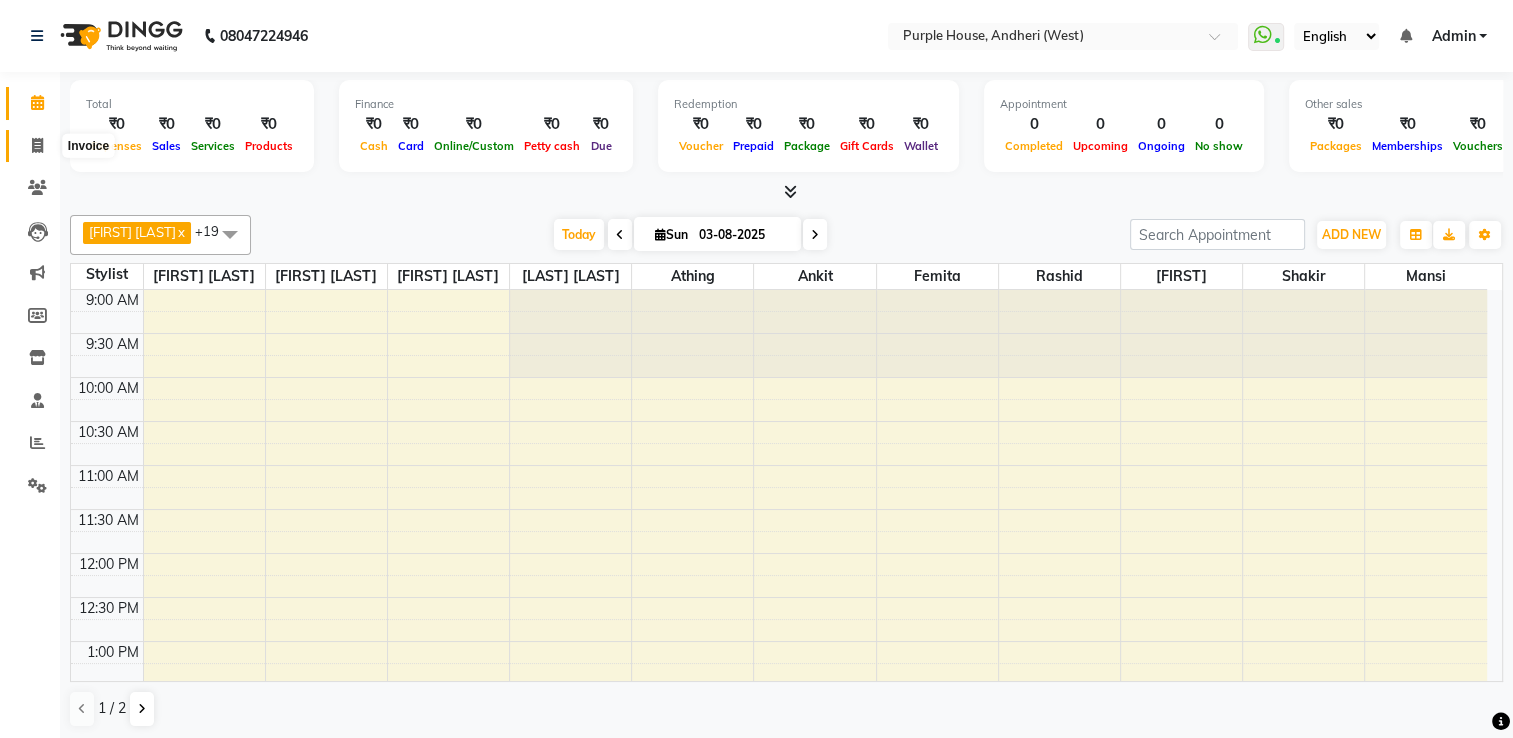 click 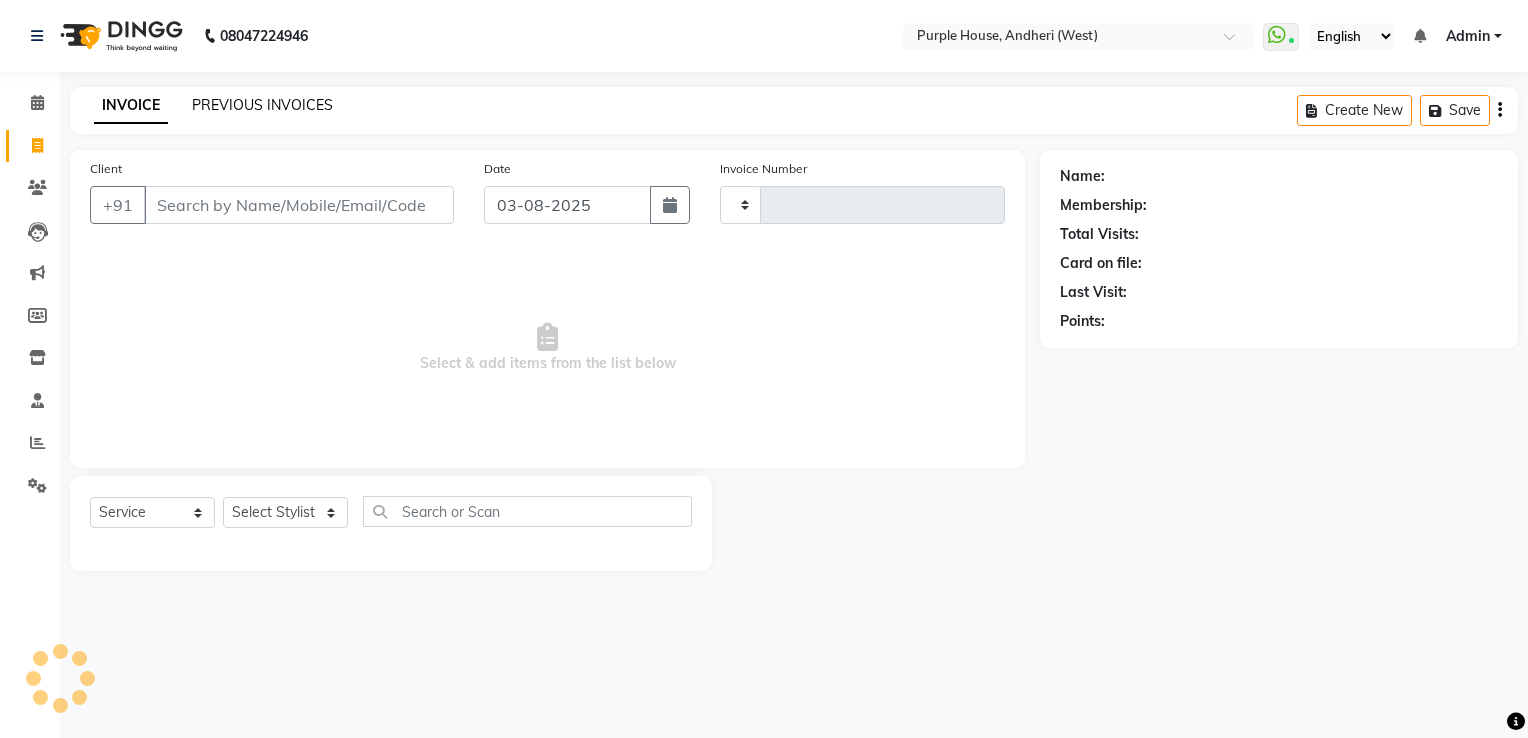 type on "1146" 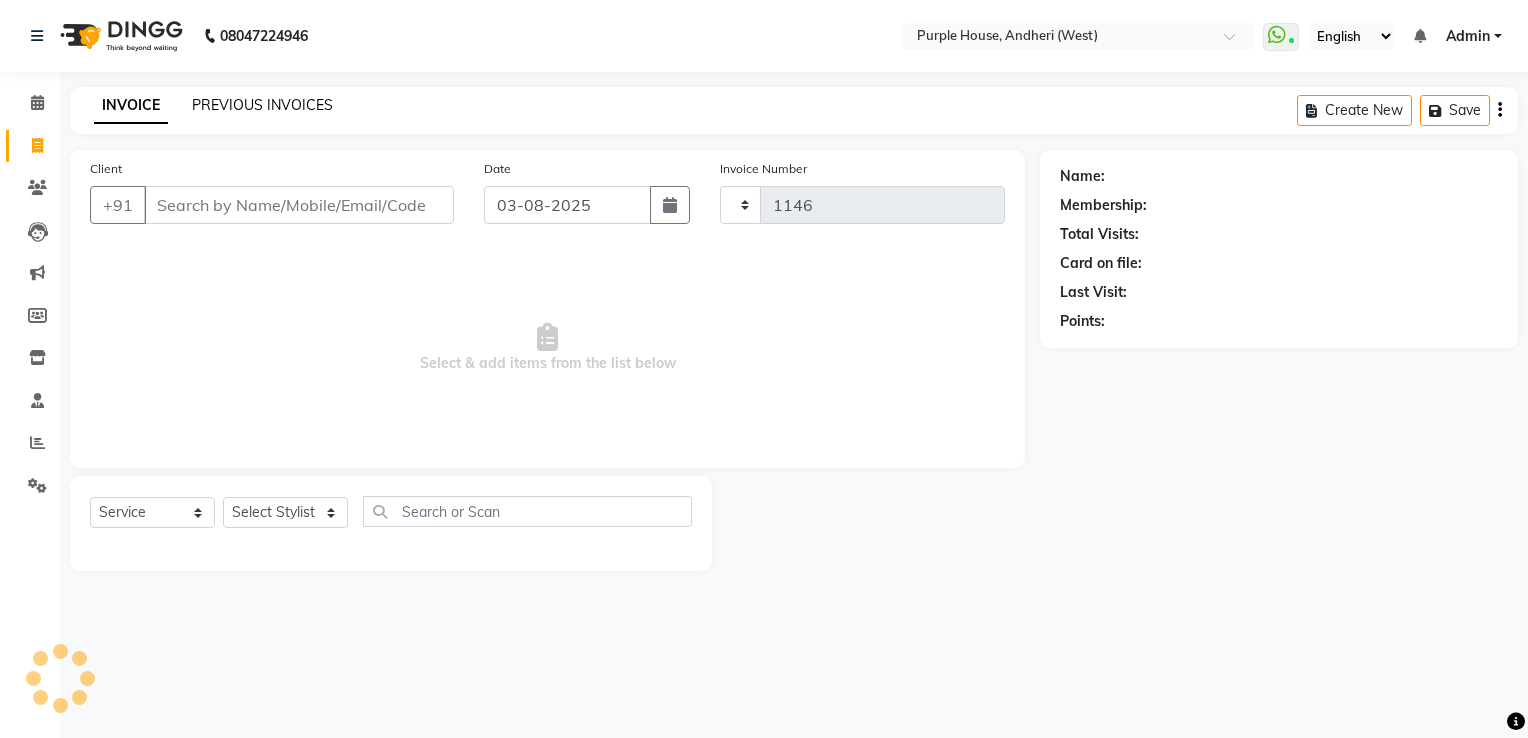 select on "6682" 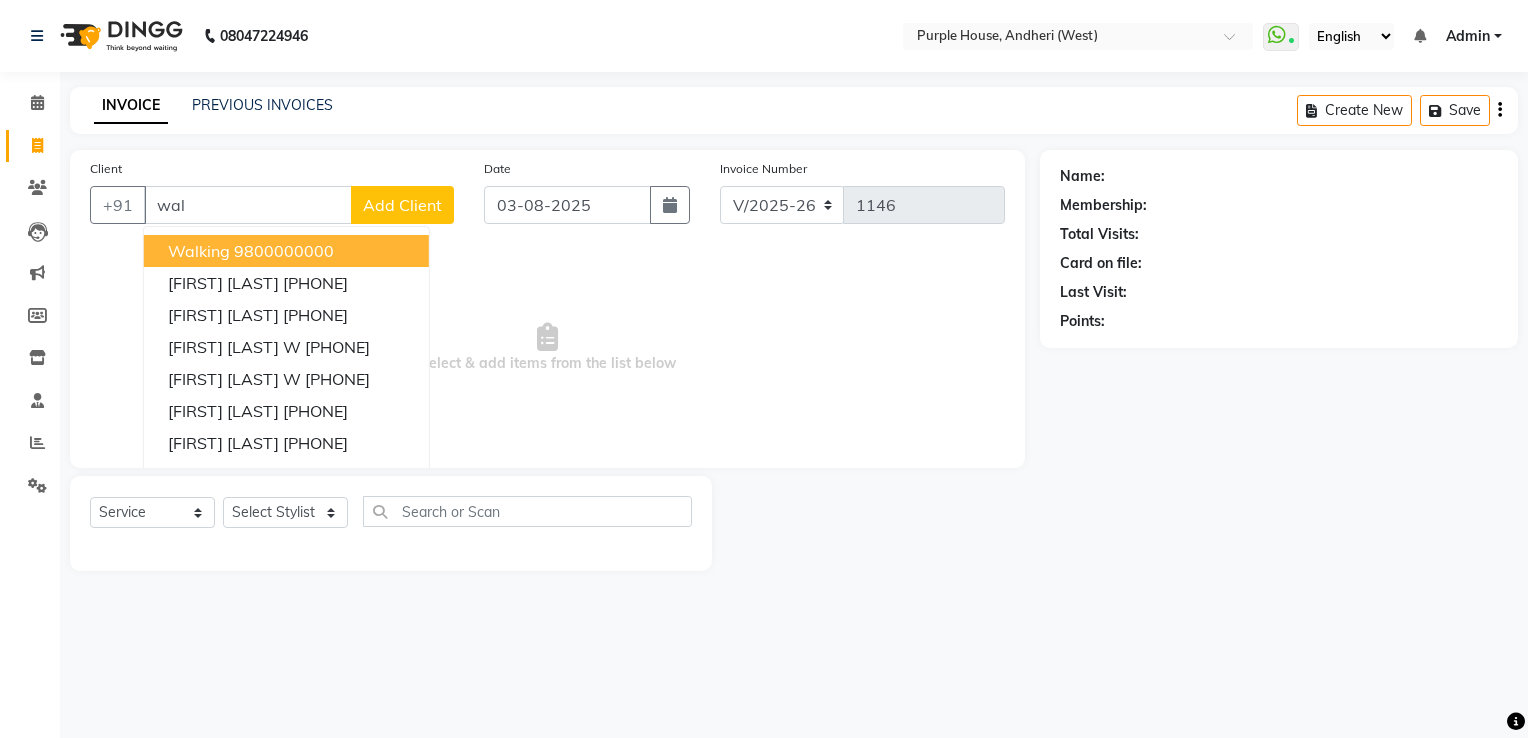 click on "9800000000" at bounding box center (284, 251) 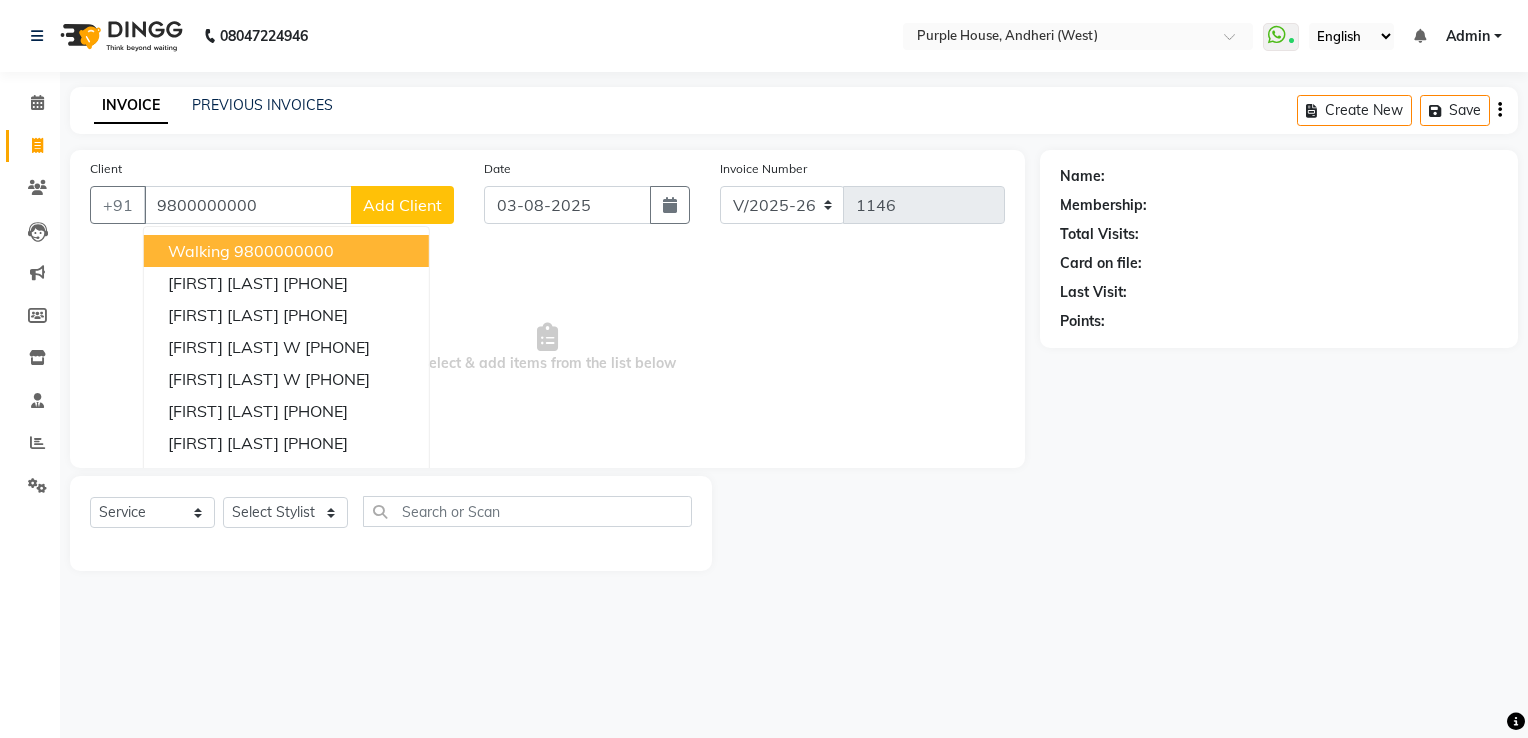type on "9800000000" 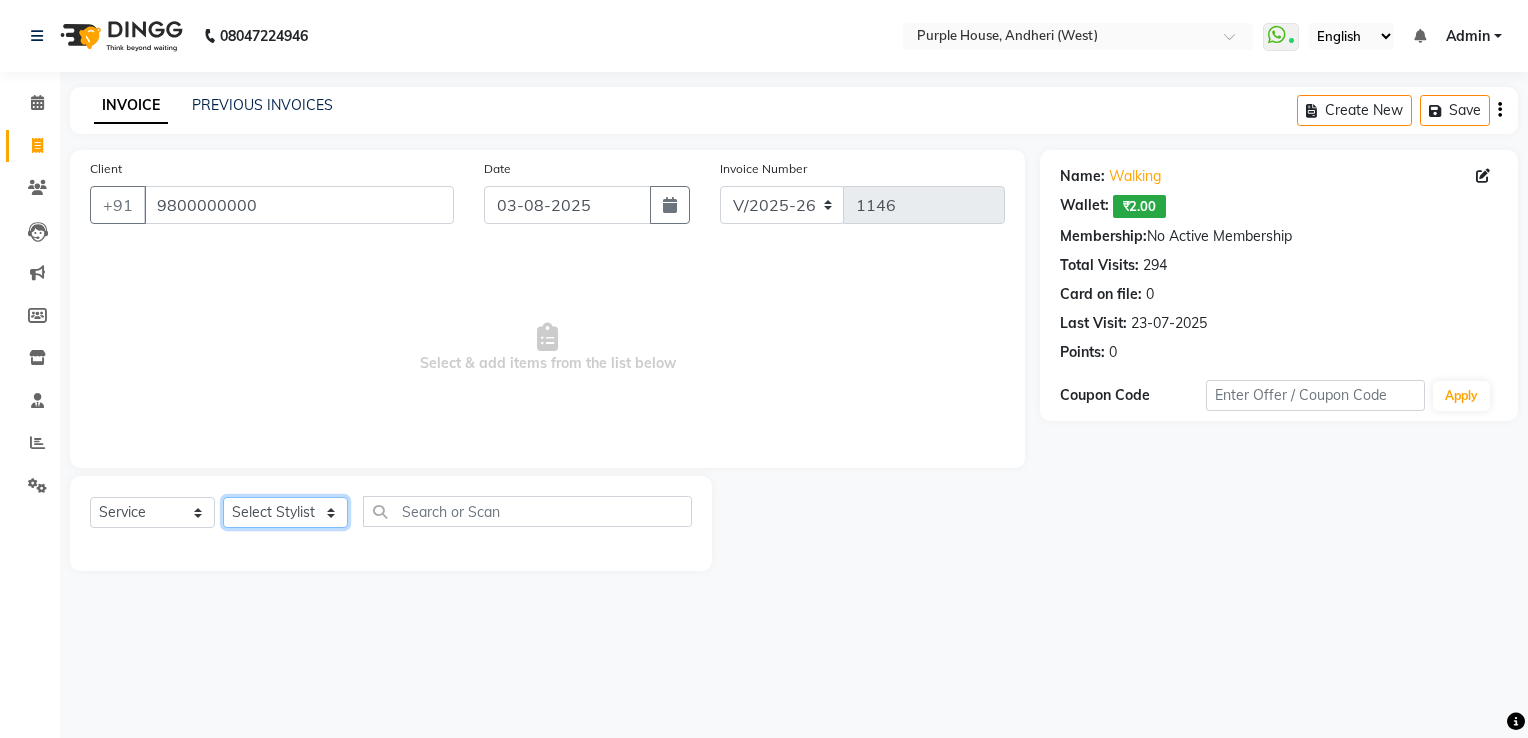 click on "Select Stylist [FIRST] [LAST] [FIRST] [FIRST] [FIRST] [FIRST] [FIRST] [FIRST] [FIRST] [FIRST] [FIRST] [FIRST] [FIRST] [FIRST] [FIRST] [FIRST] [FIRST] [FIRST] [FIRST] [FIRST] [FIRST] [FIRST] [FIRST] [FIRST] [FIRST] [FIRST]" 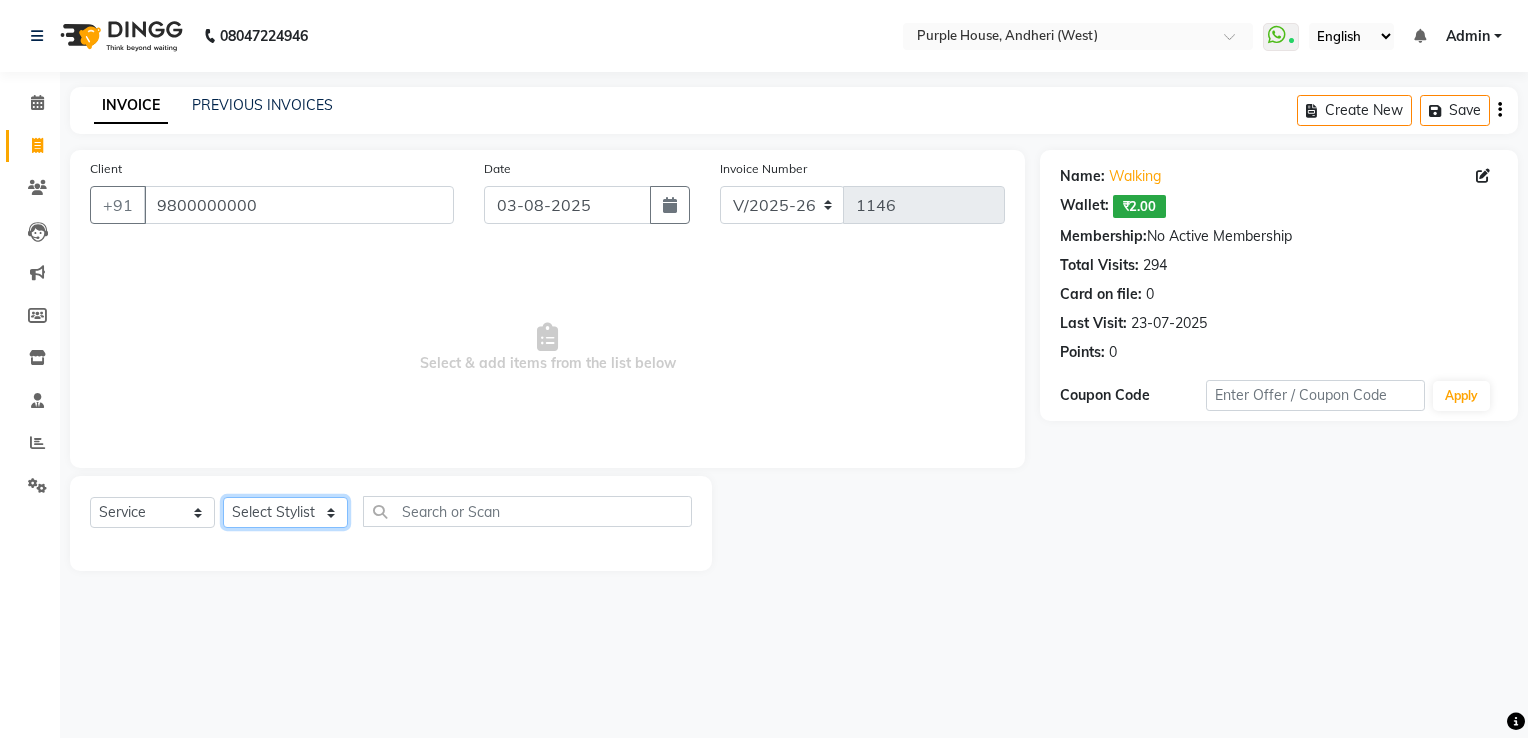 select on "71944" 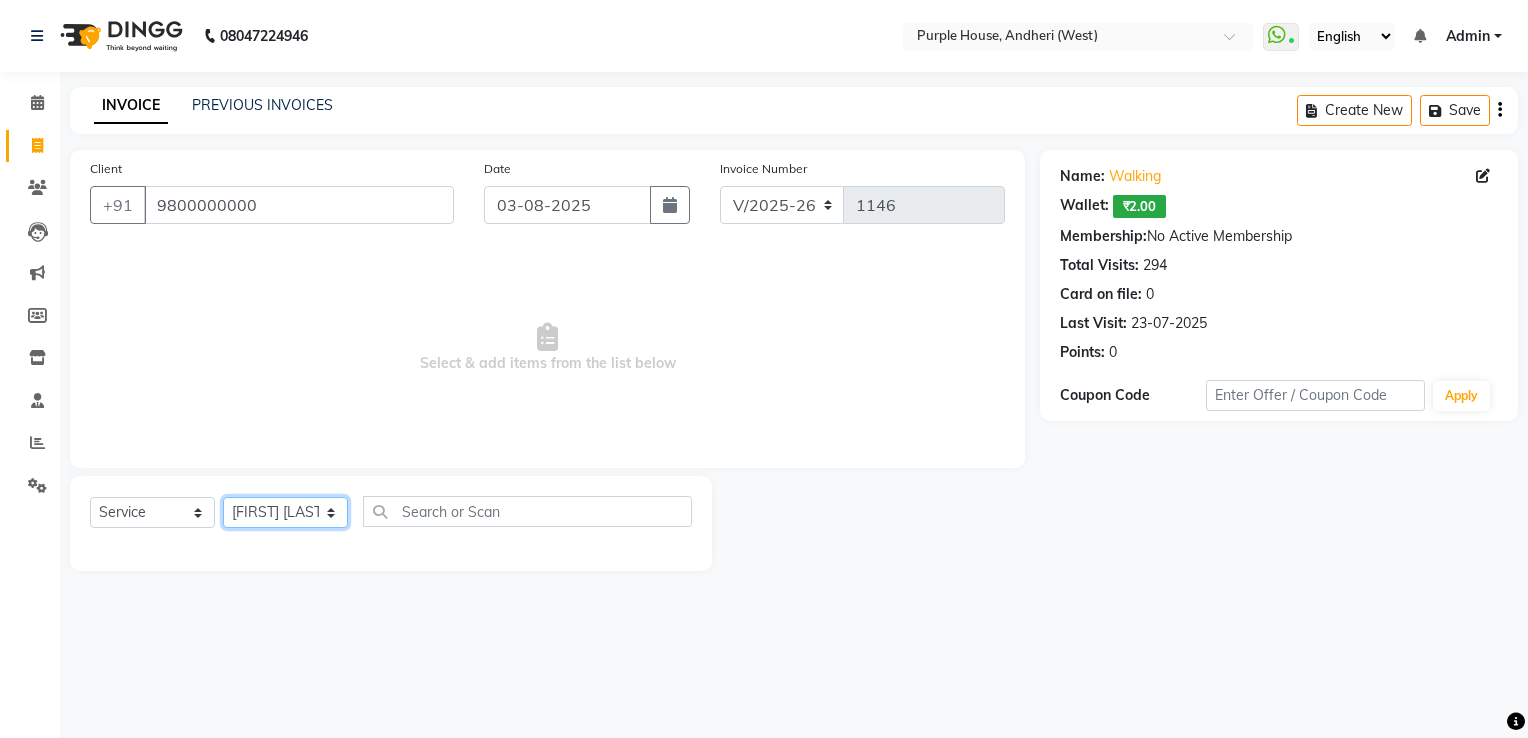 click on "Select Stylist [FIRST] [LAST] [FIRST] [FIRST] [FIRST] [FIRST] [FIRST] [FIRST] [FIRST] [FIRST] [FIRST] [FIRST] [FIRST] [FIRST] [FIRST] [FIRST] [FIRST] [FIRST] [FIRST] [FIRST] [FIRST] [FIRST] [FIRST] [FIRST] [FIRST] [FIRST]" 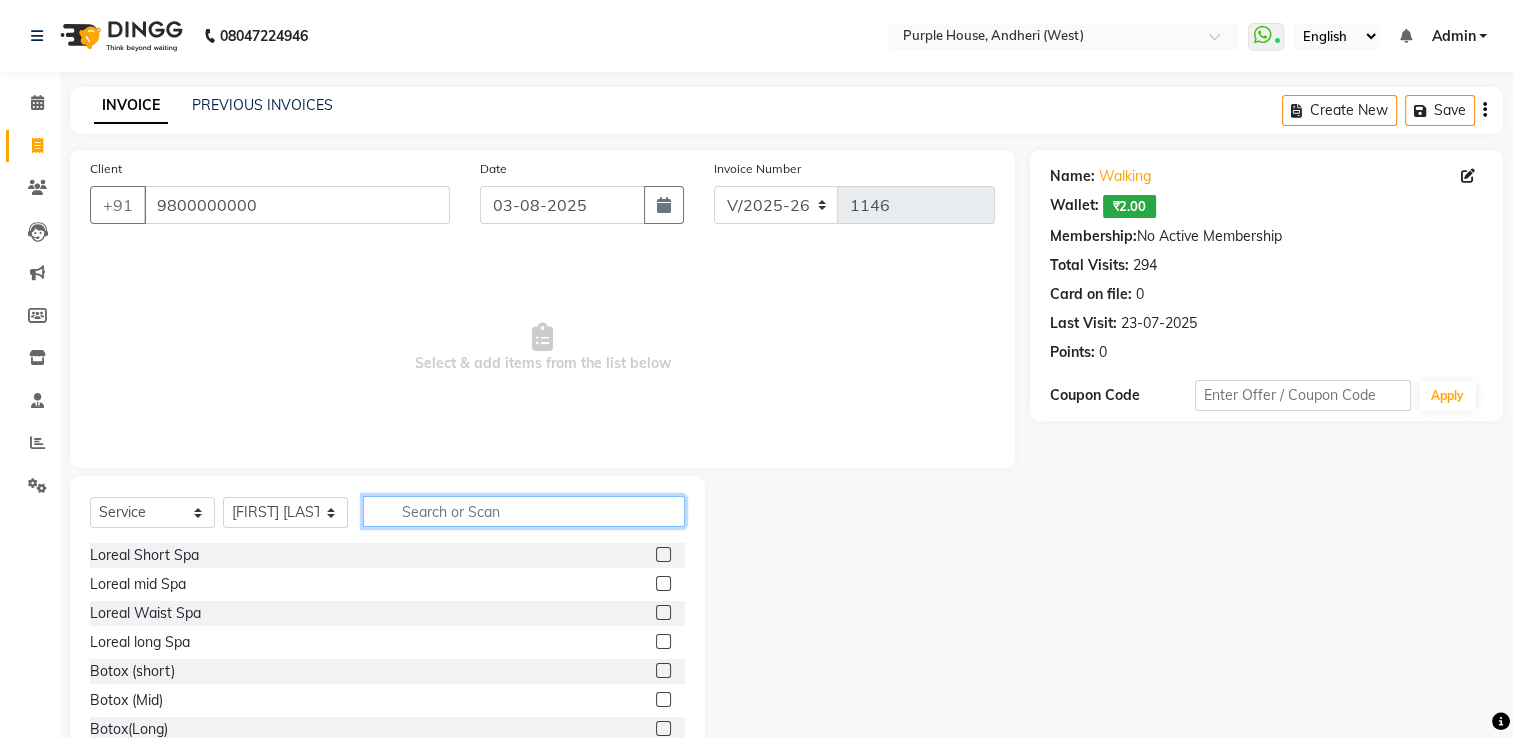 click 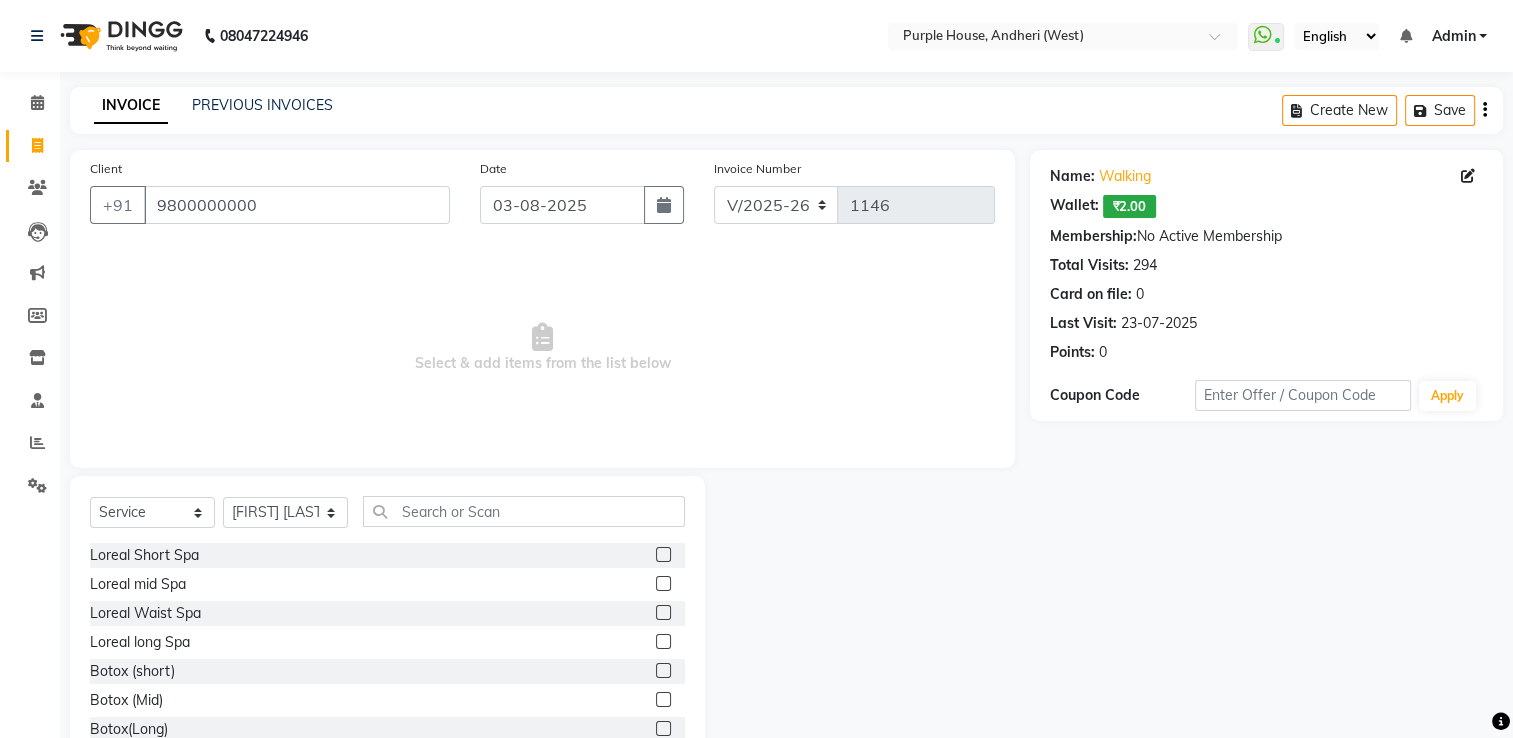 click 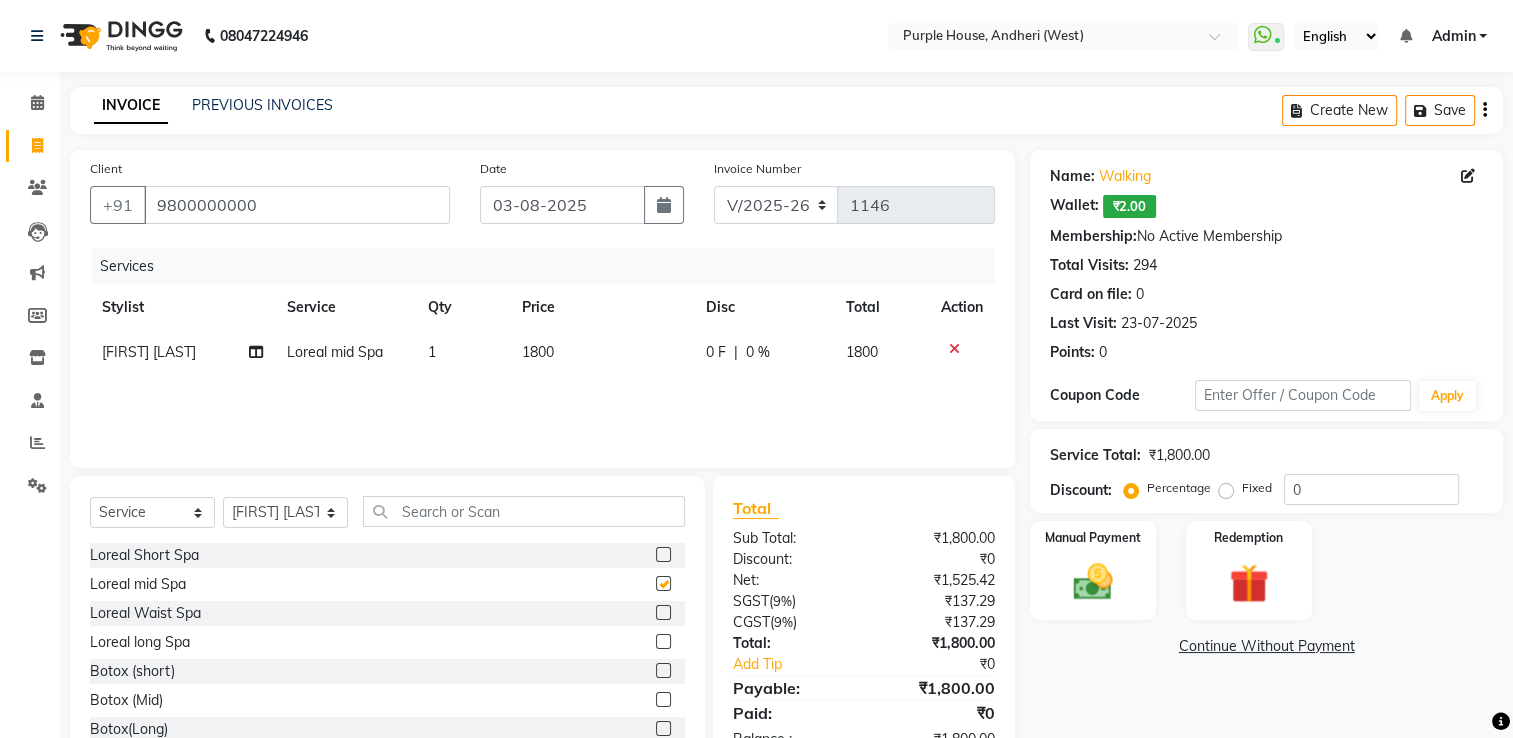 checkbox on "false" 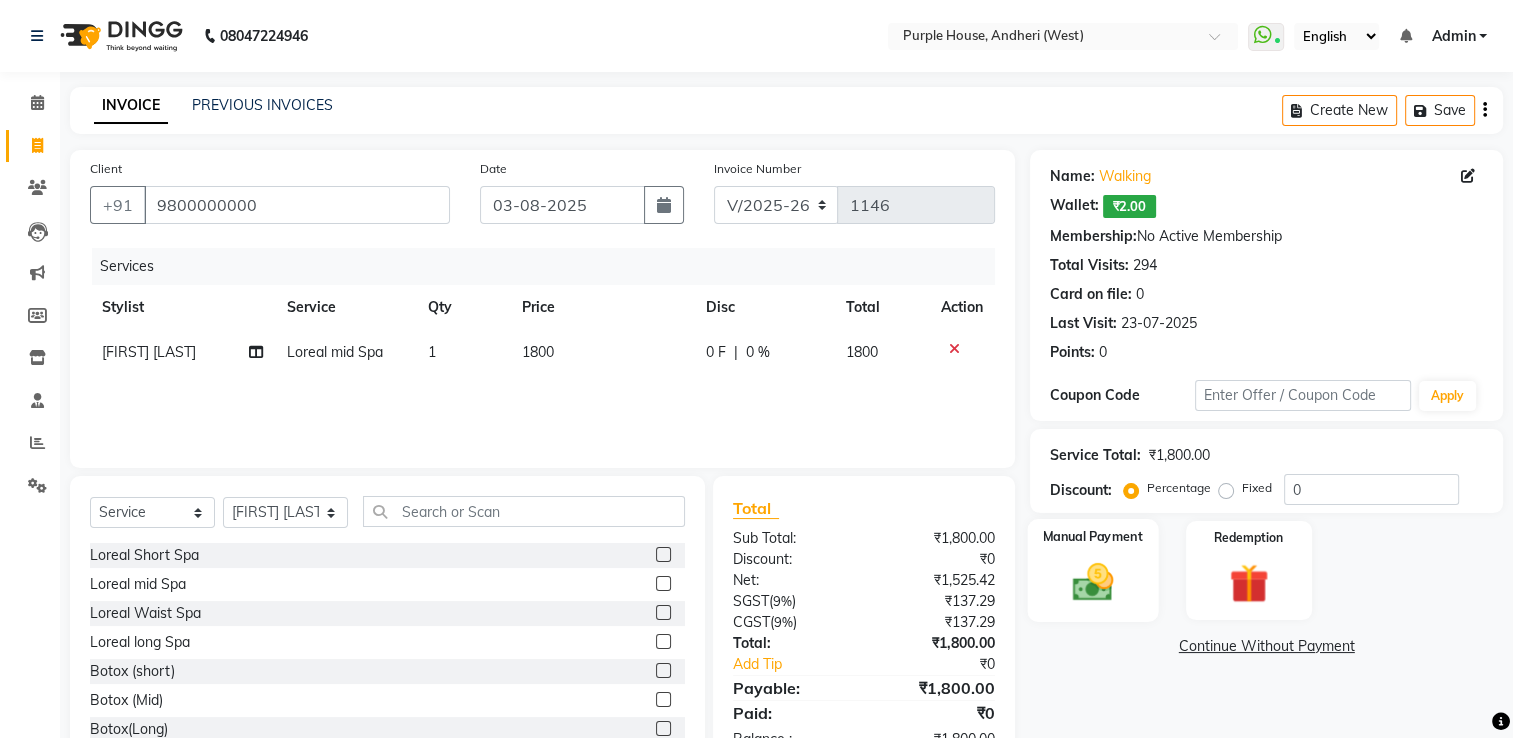 click 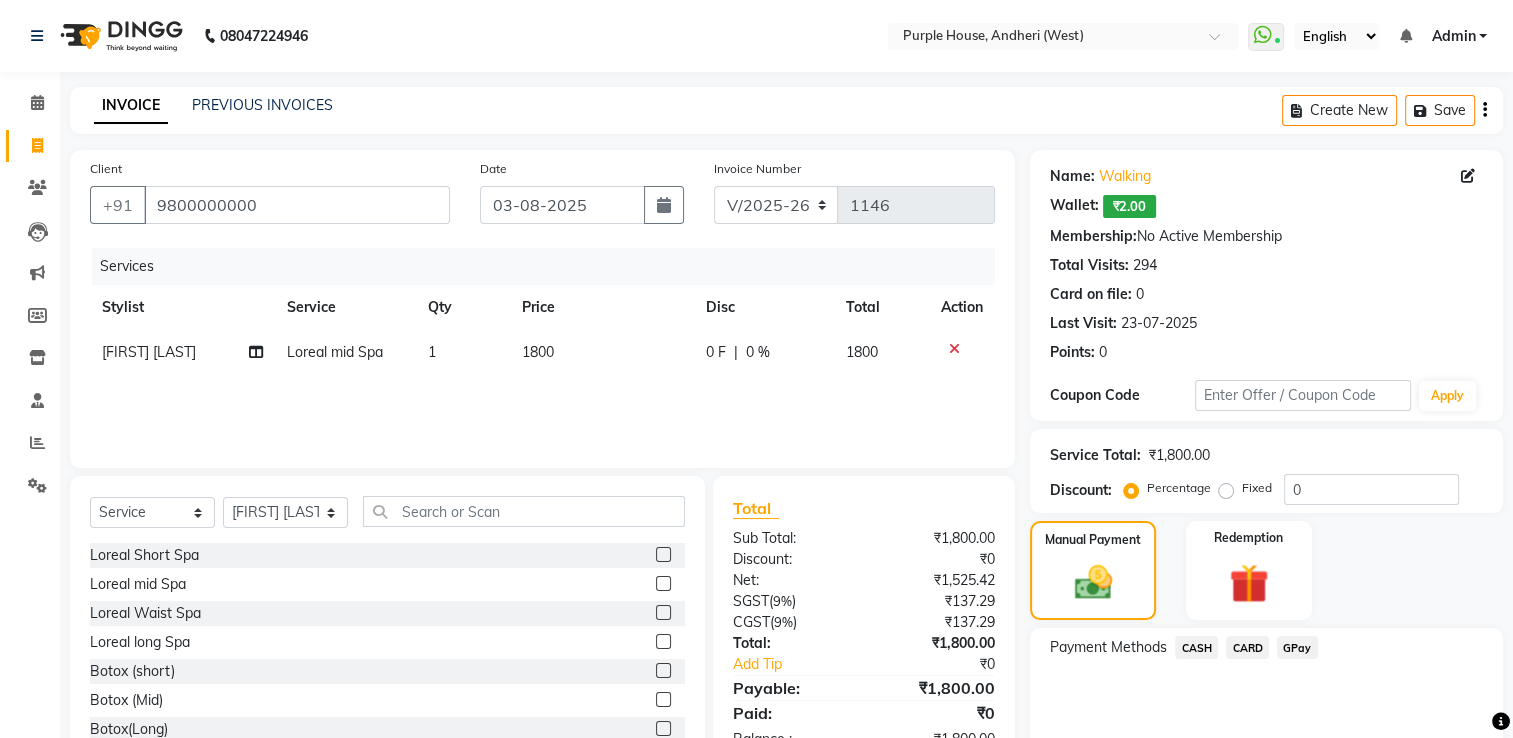 click on "CARD" 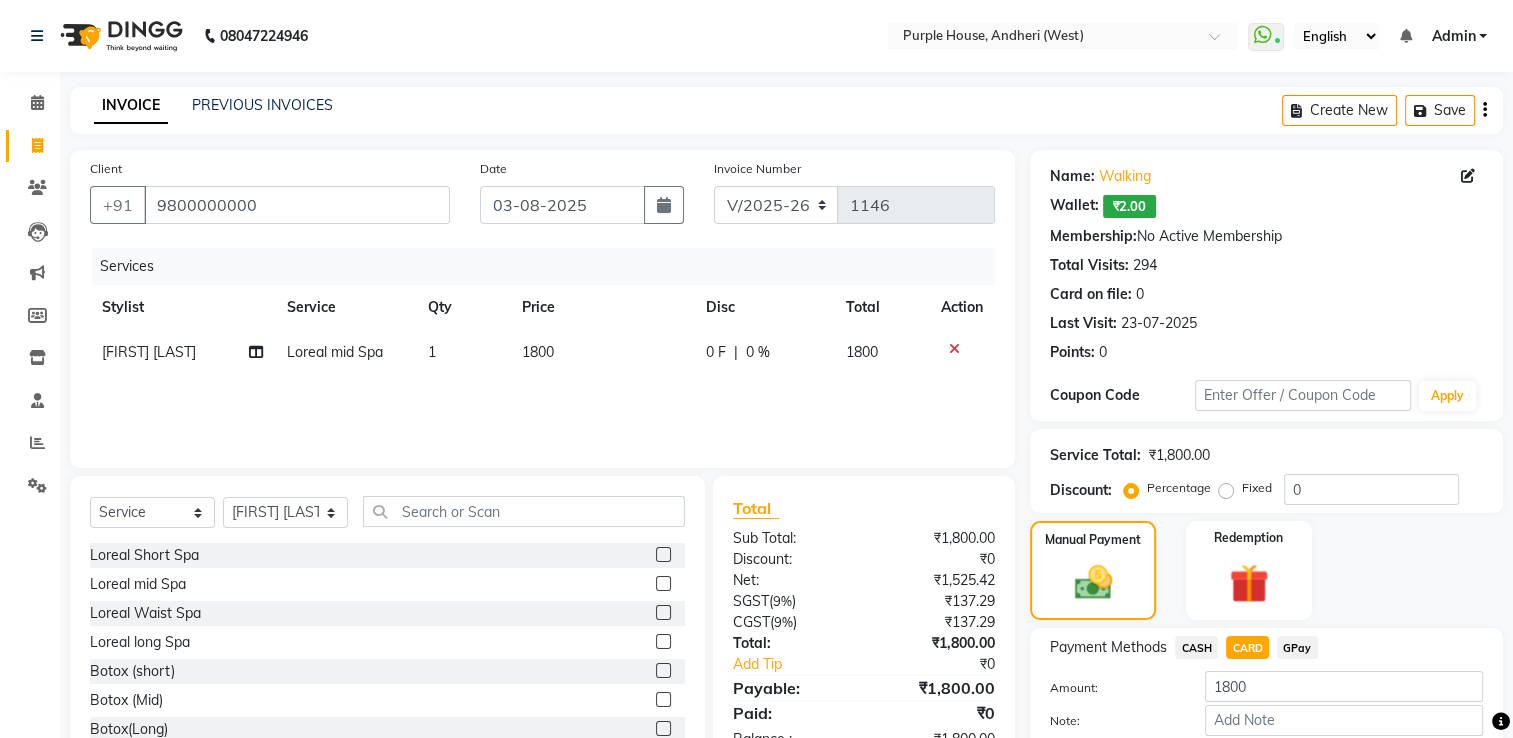 scroll, scrollTop: 112, scrollLeft: 0, axis: vertical 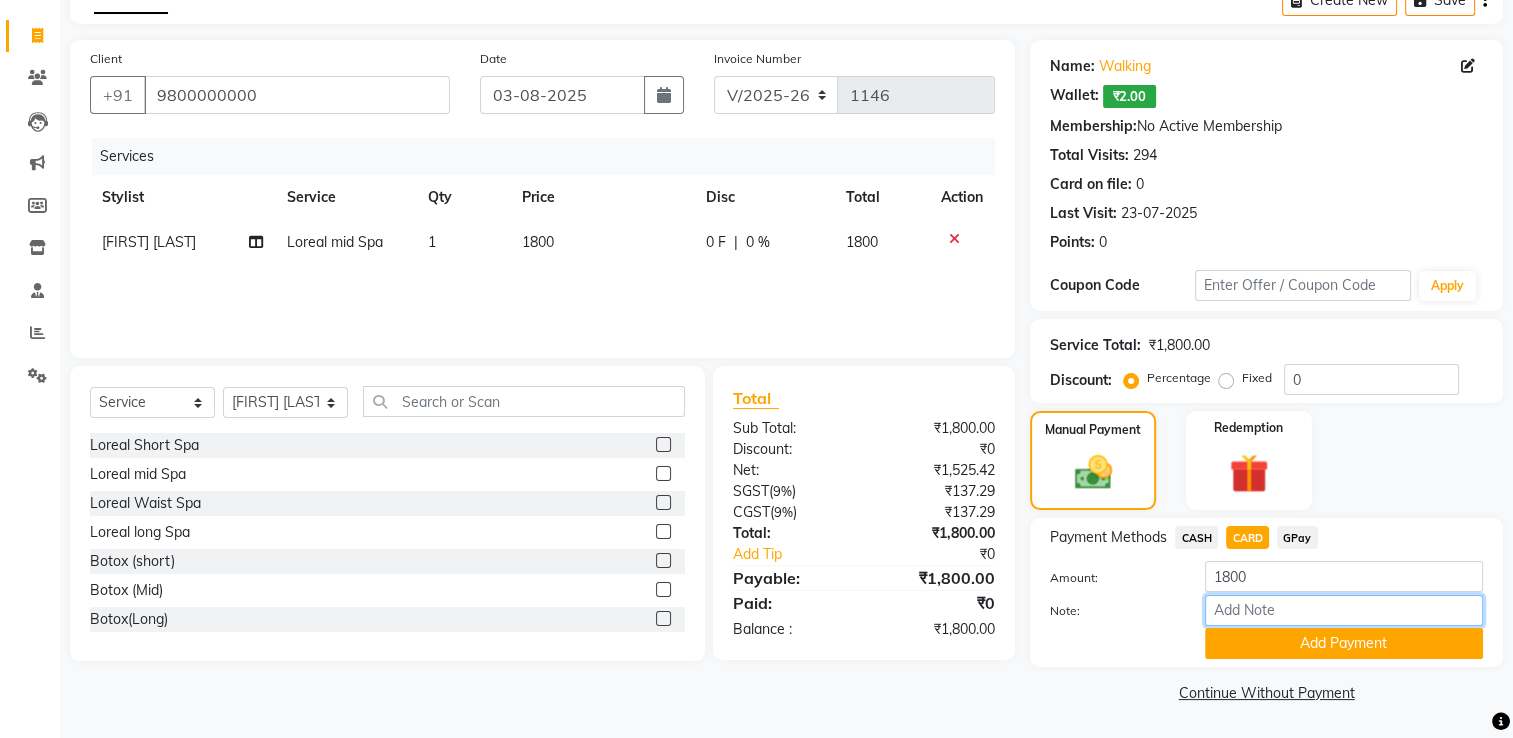 click on "Note:" at bounding box center [1344, 610] 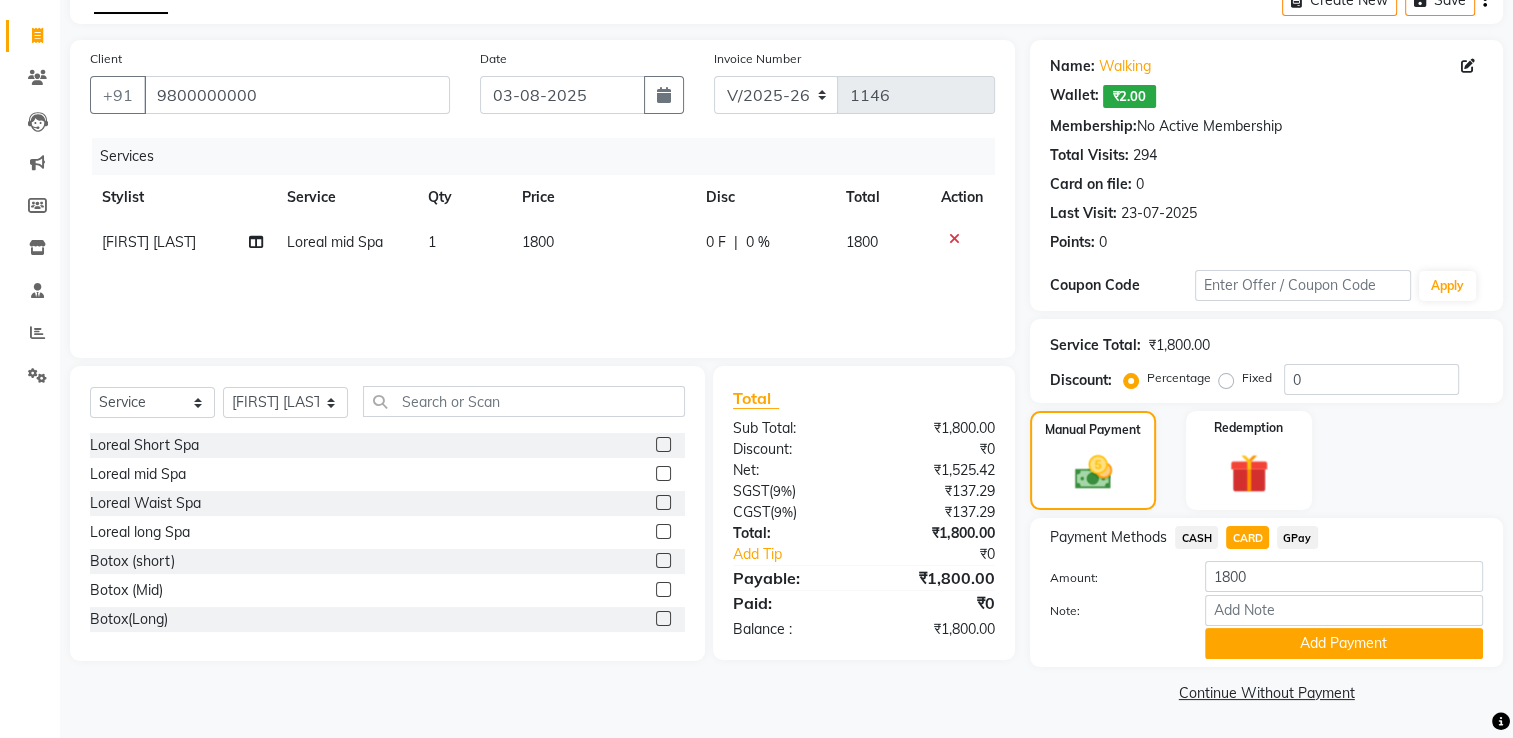 click on "Name: Walking   Wallet:   ₹2.00  Membership:  No Active Membership  Total Visits:  294 Card on file:  0 Last Visit:   [DATE] Points:   0  Coupon Code Apply Service Total:  ₹1,800.00  Discount:  Percentage   Fixed  0 Manual Payment Redemption Payment Methods  CASH   CARD   GPay  Amount: 1800 Note: Add Payment  Continue Without Payment" 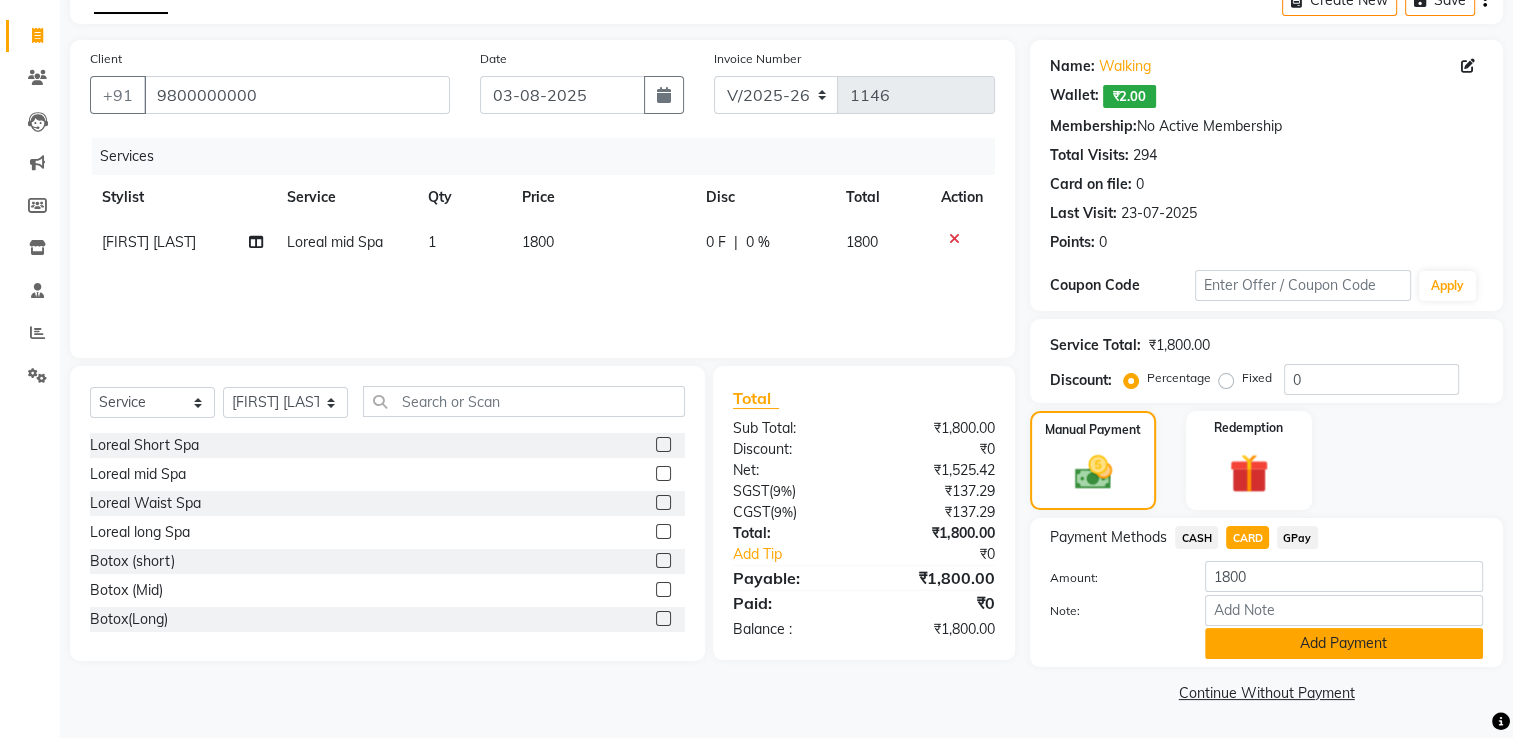 click on "Add Payment" 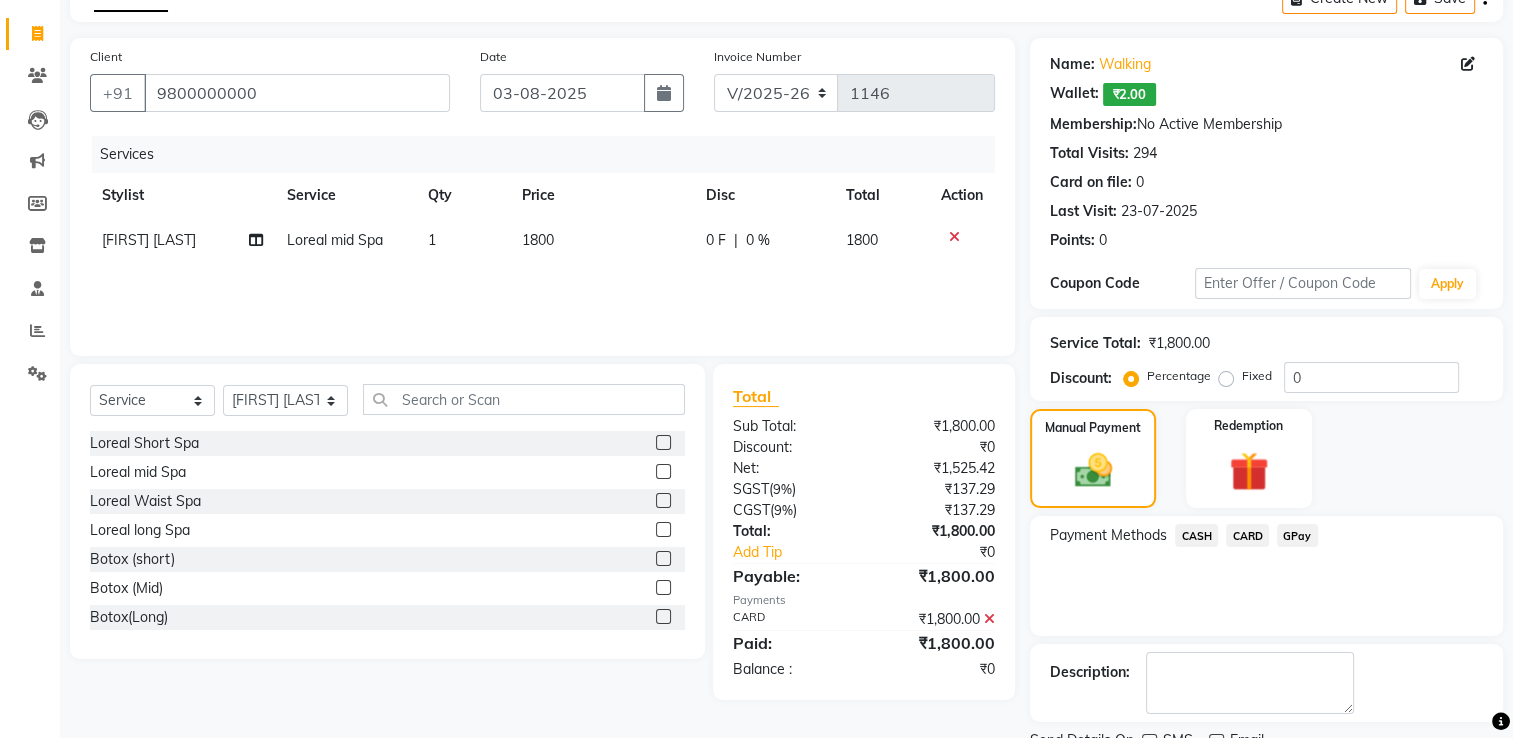 scroll, scrollTop: 192, scrollLeft: 0, axis: vertical 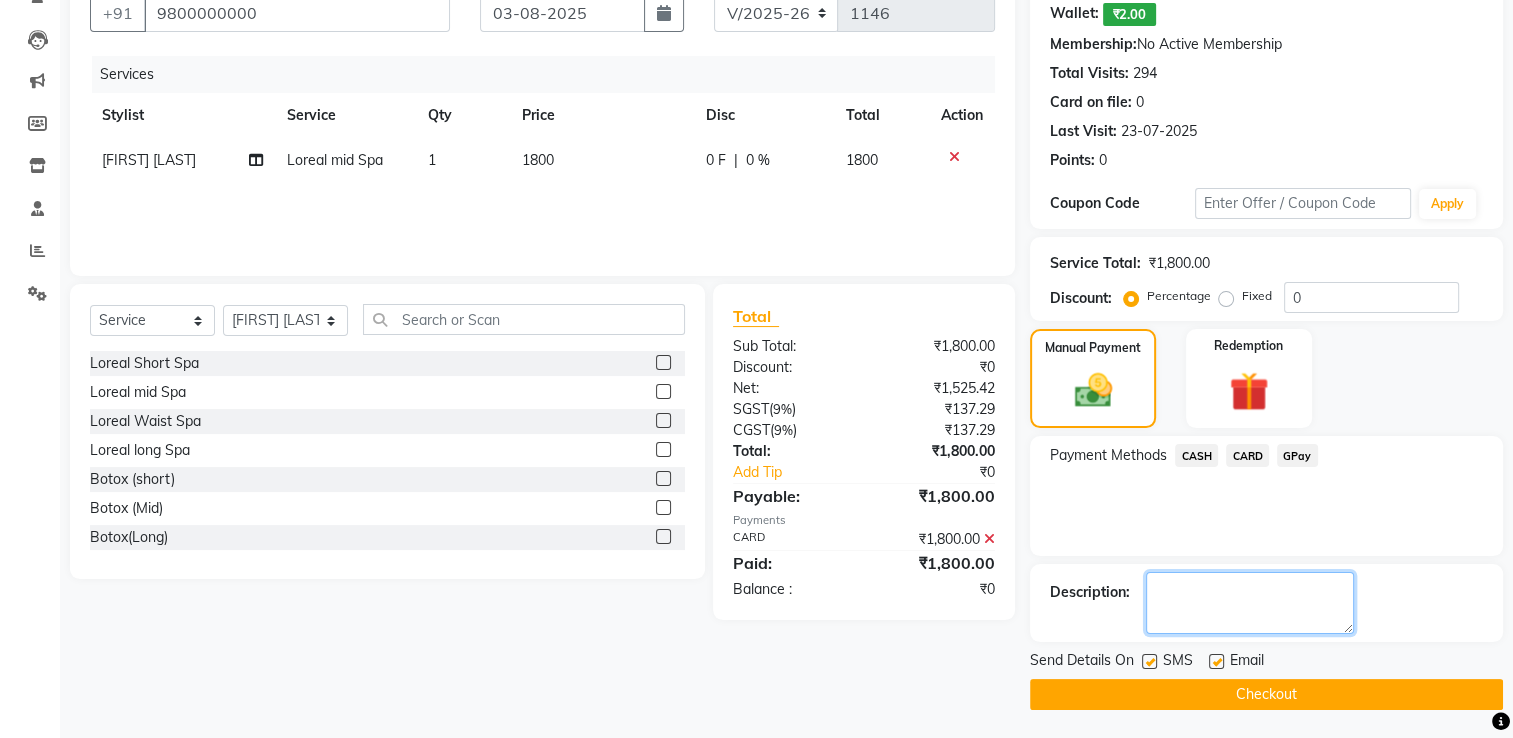 click 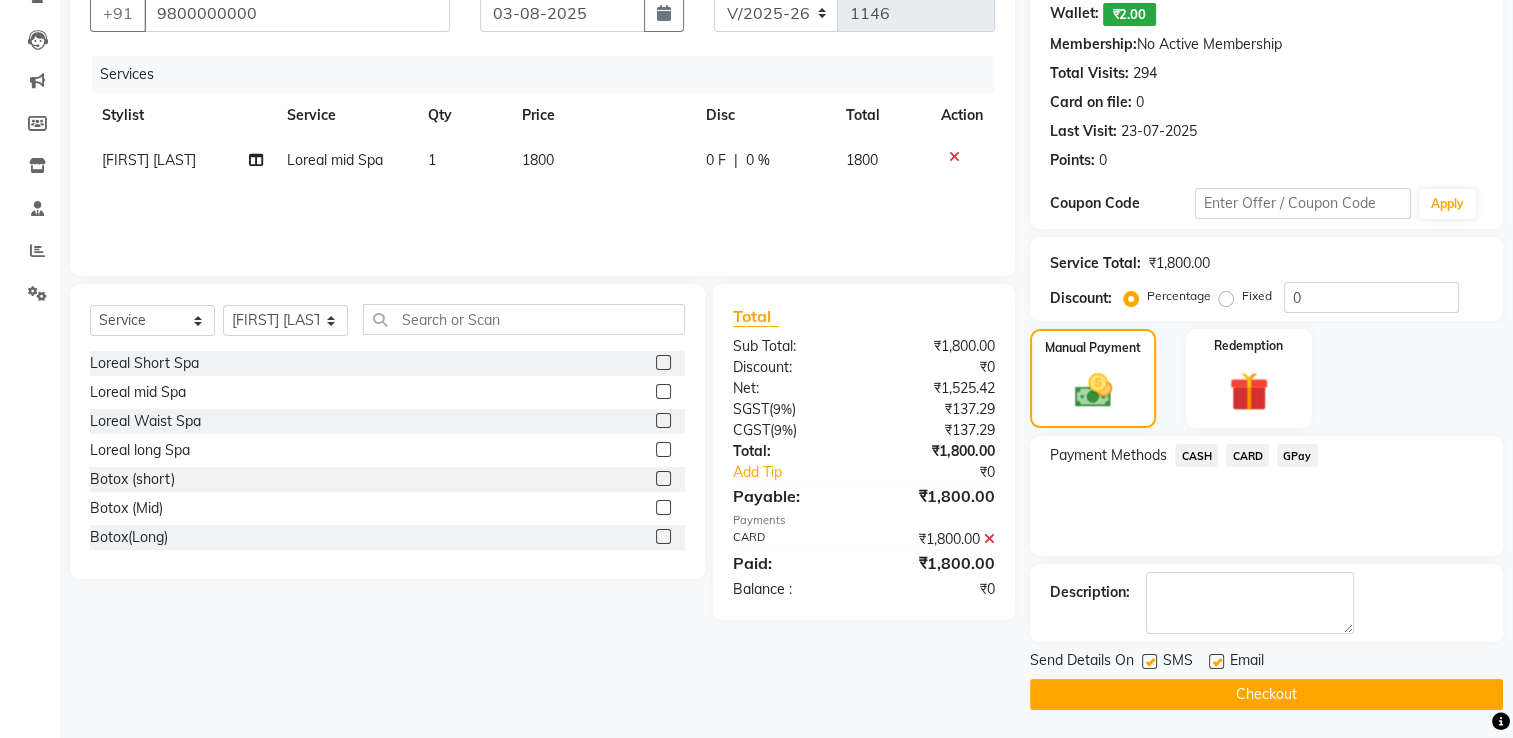 click on "Checkout" 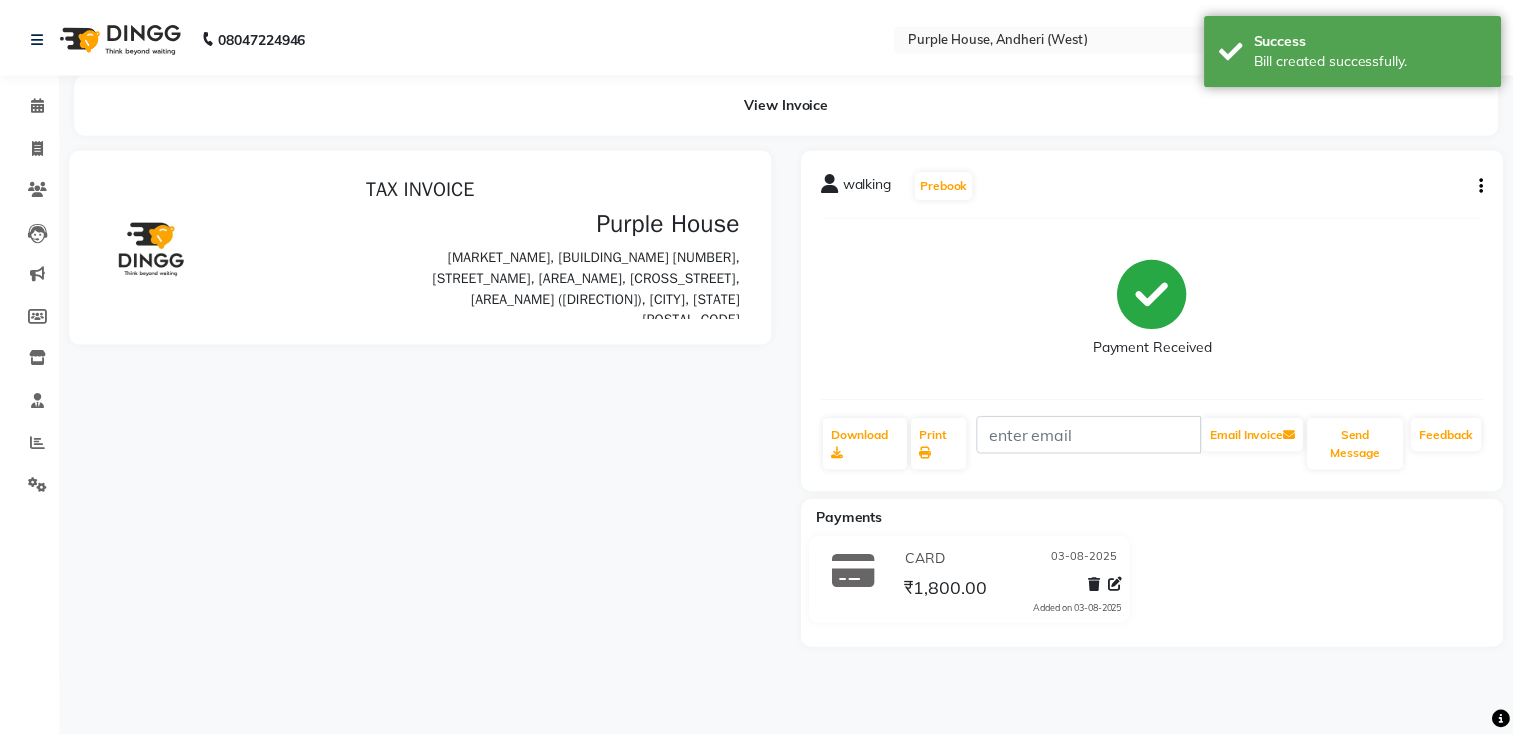 scroll, scrollTop: 0, scrollLeft: 0, axis: both 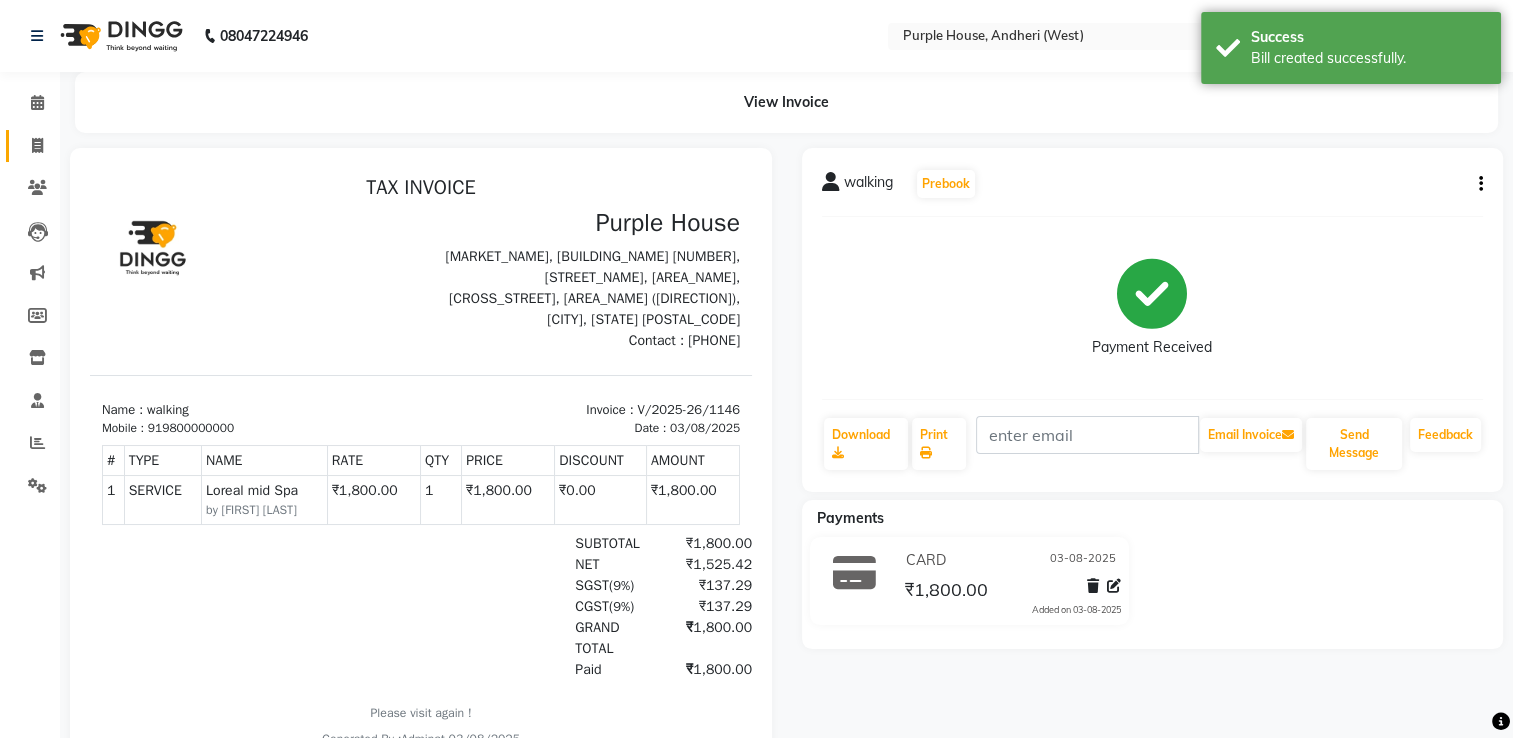 click on "Invoice" 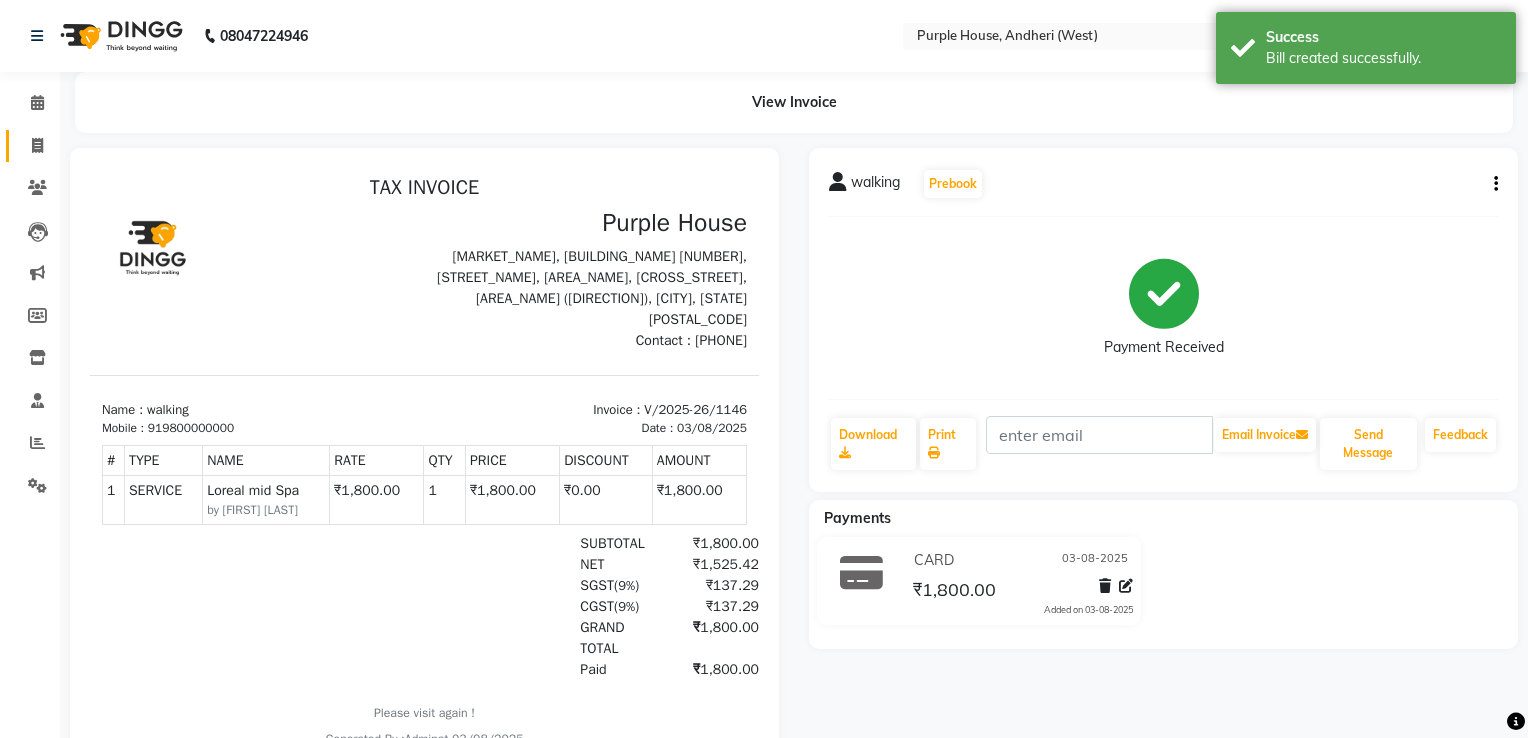 select on "6682" 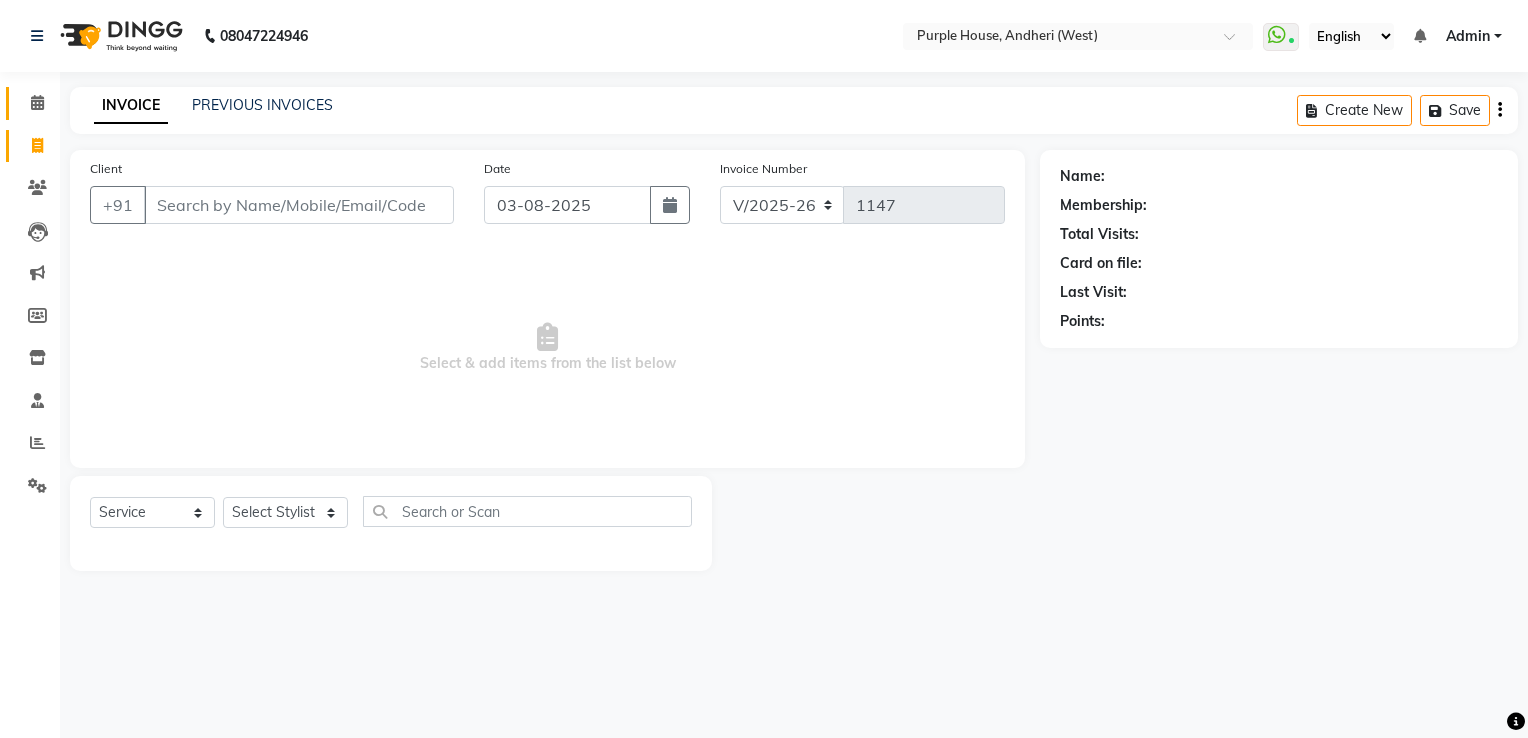 click on "Calendar" 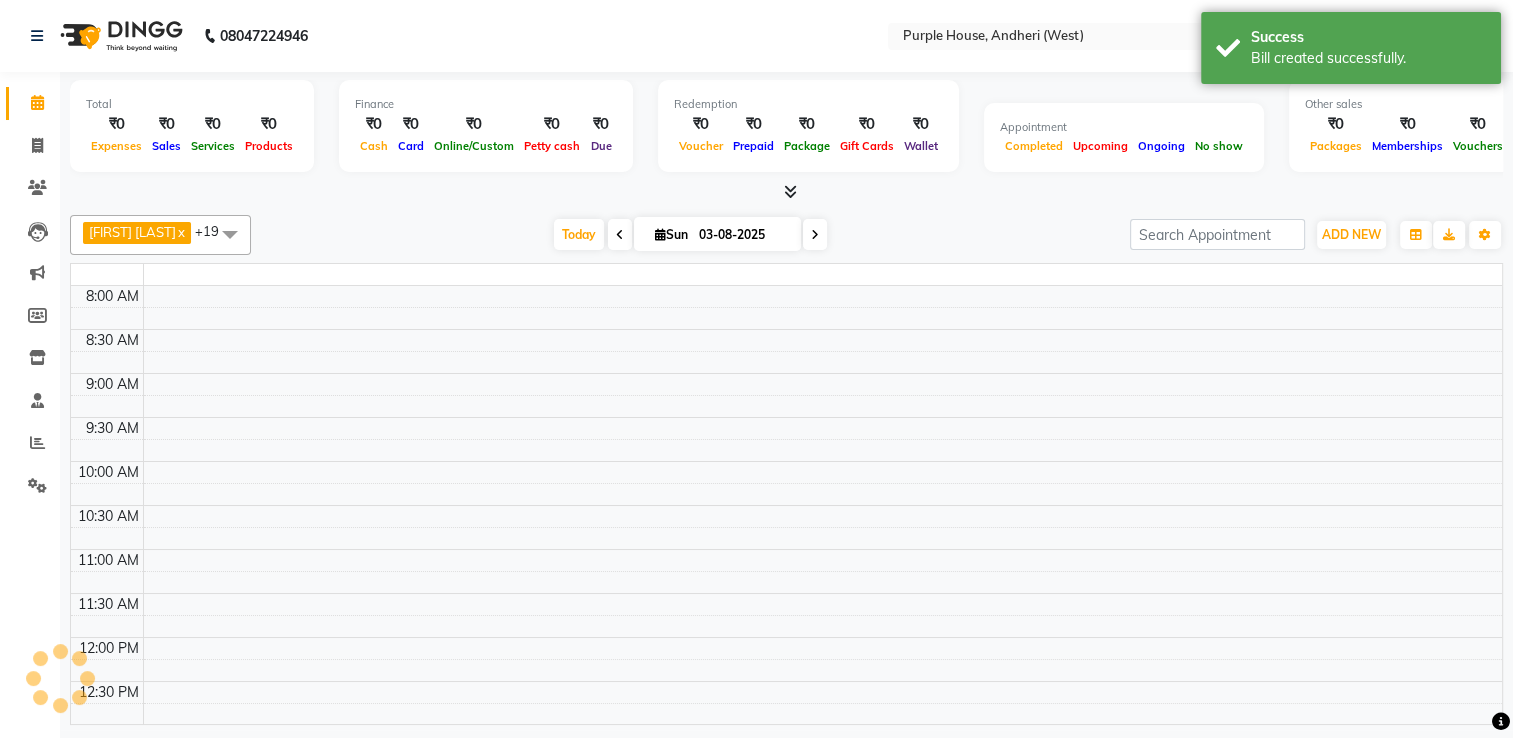 scroll, scrollTop: 0, scrollLeft: 0, axis: both 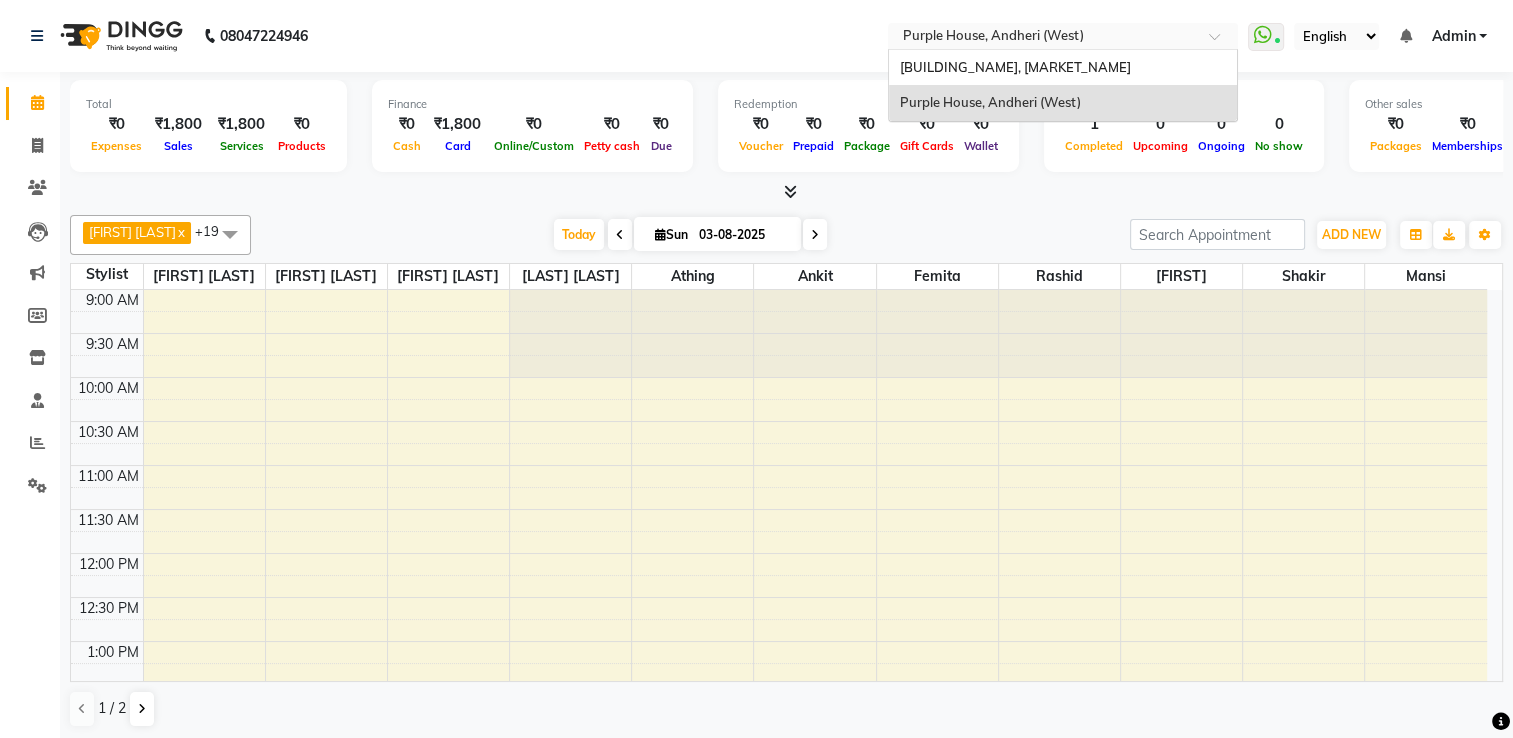 click at bounding box center [1043, 38] 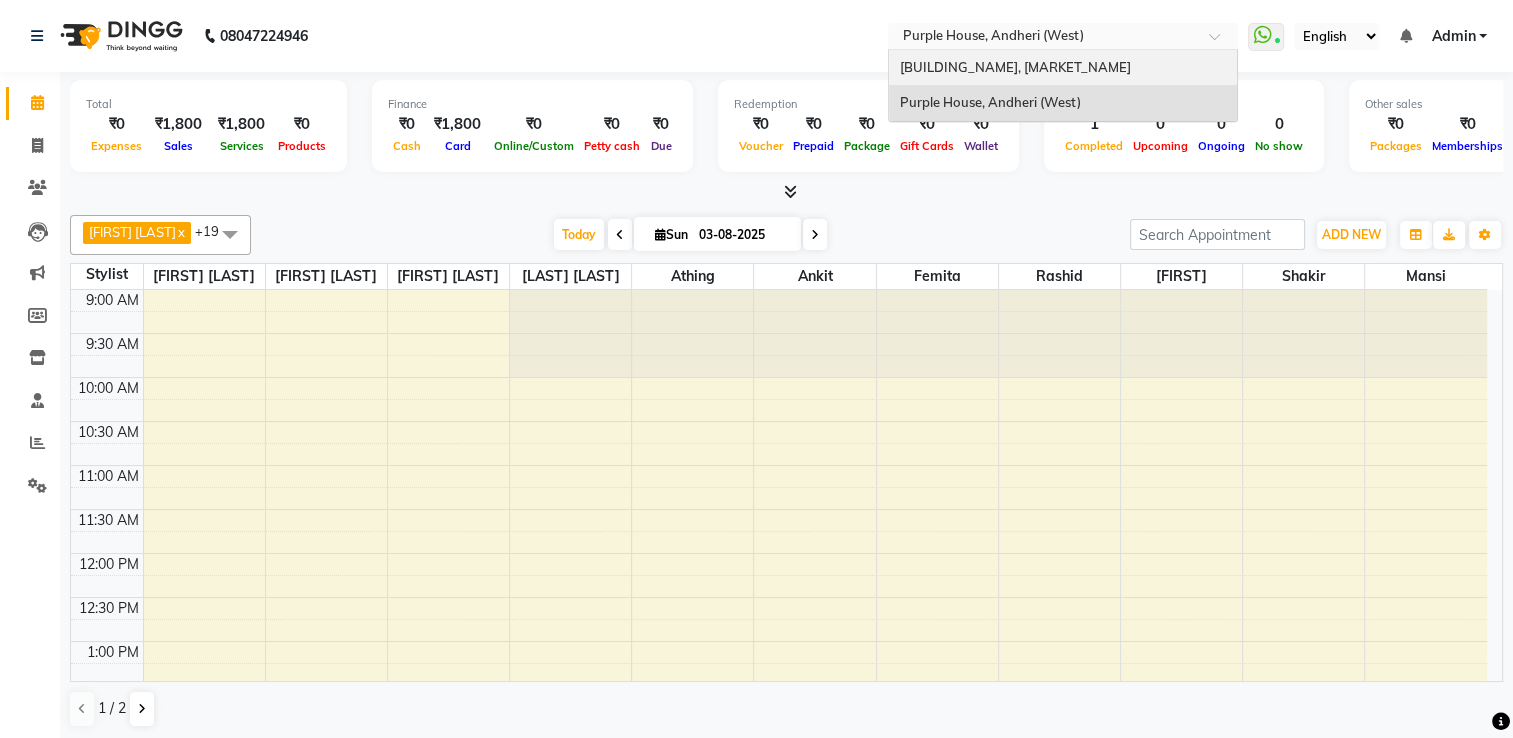 click on "[BUILDING_NAME], [MARKET_NAME]" at bounding box center [1063, 68] 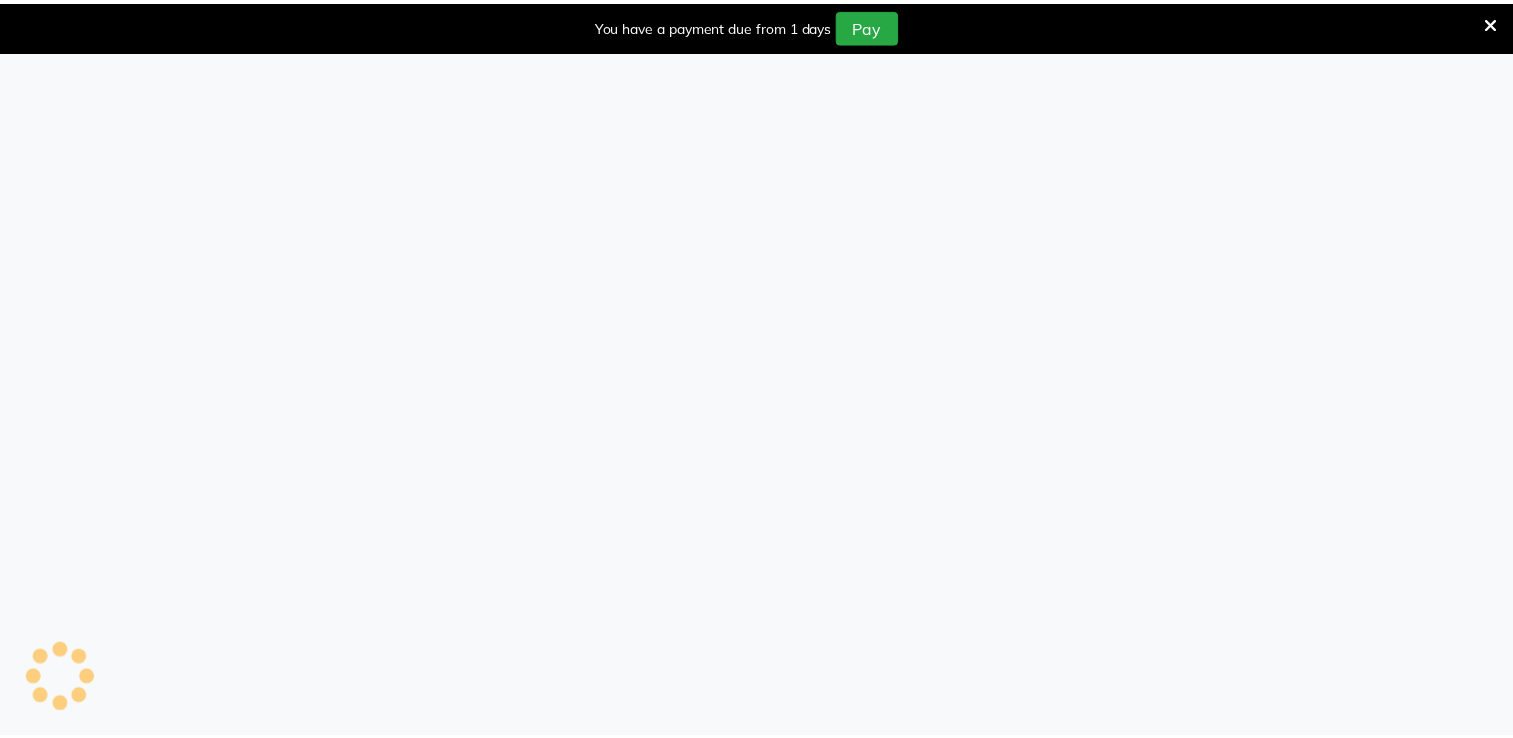 scroll, scrollTop: 0, scrollLeft: 0, axis: both 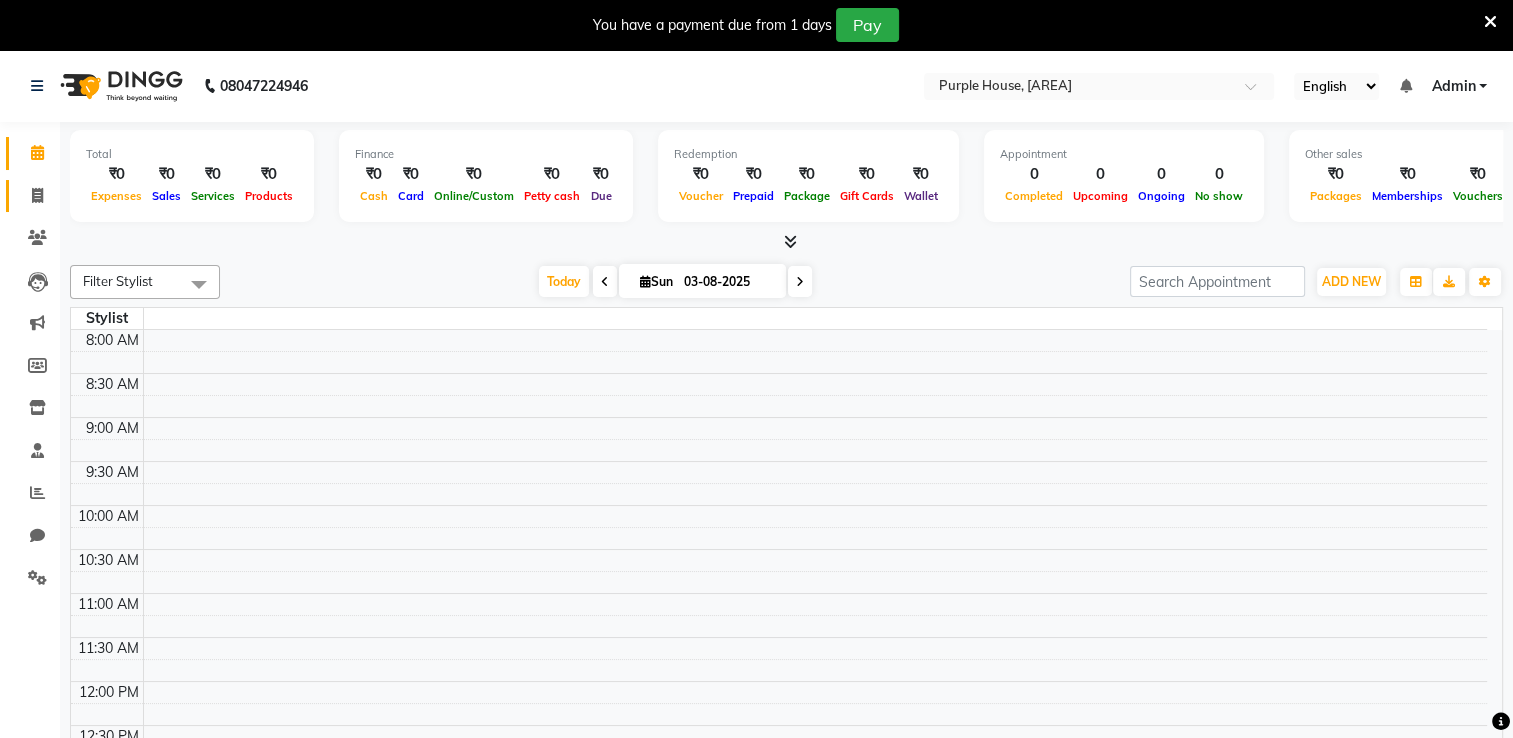 click on "Invoice" 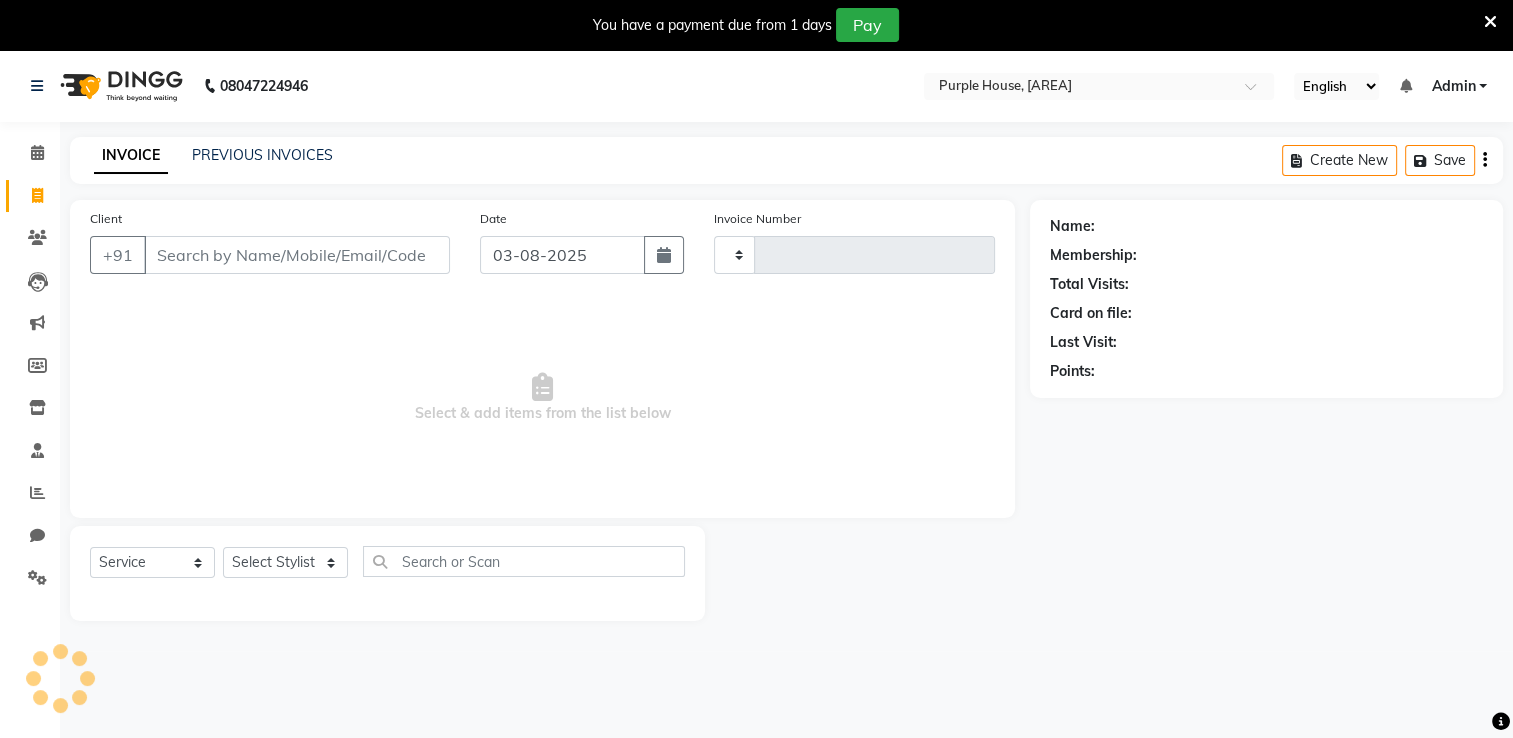 type on "0001" 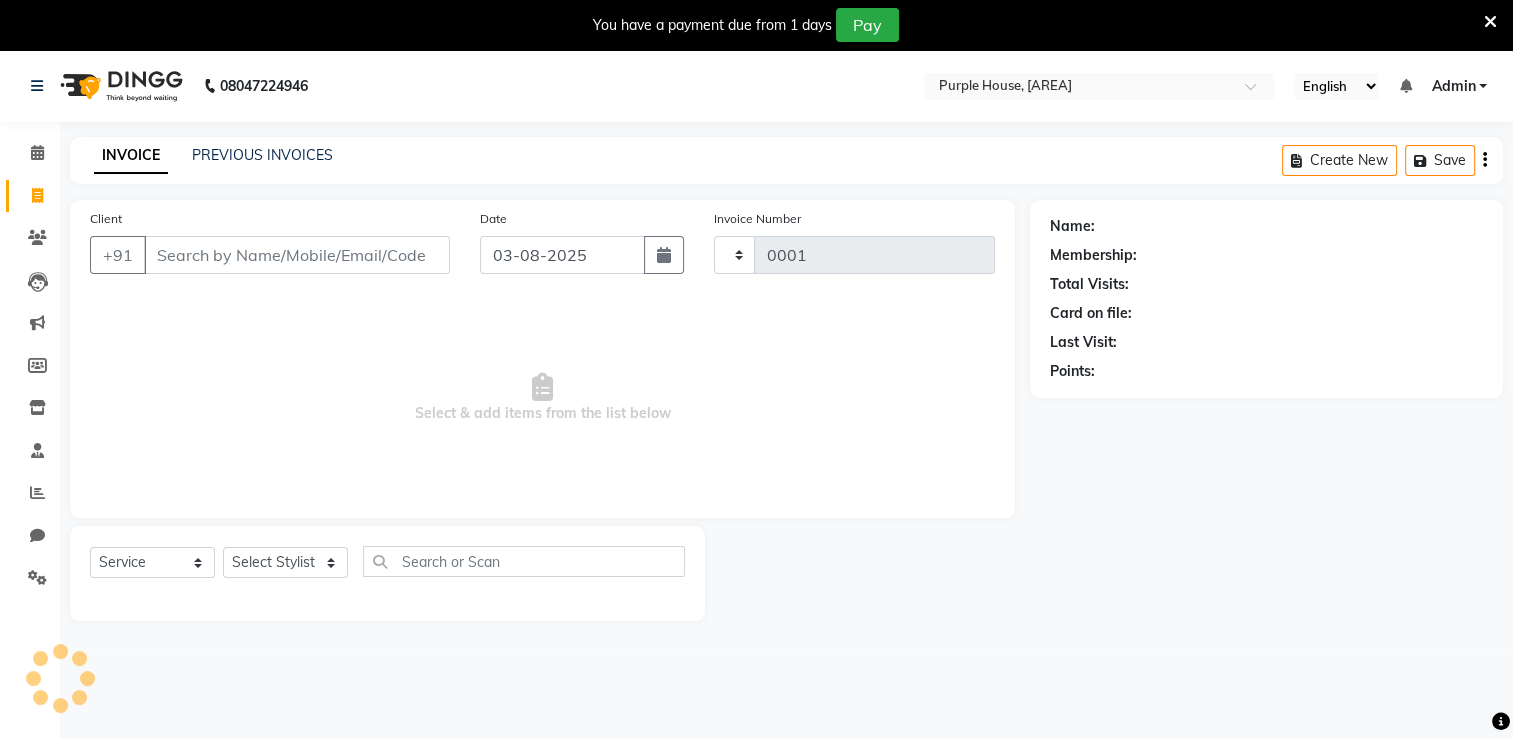 select on "8715" 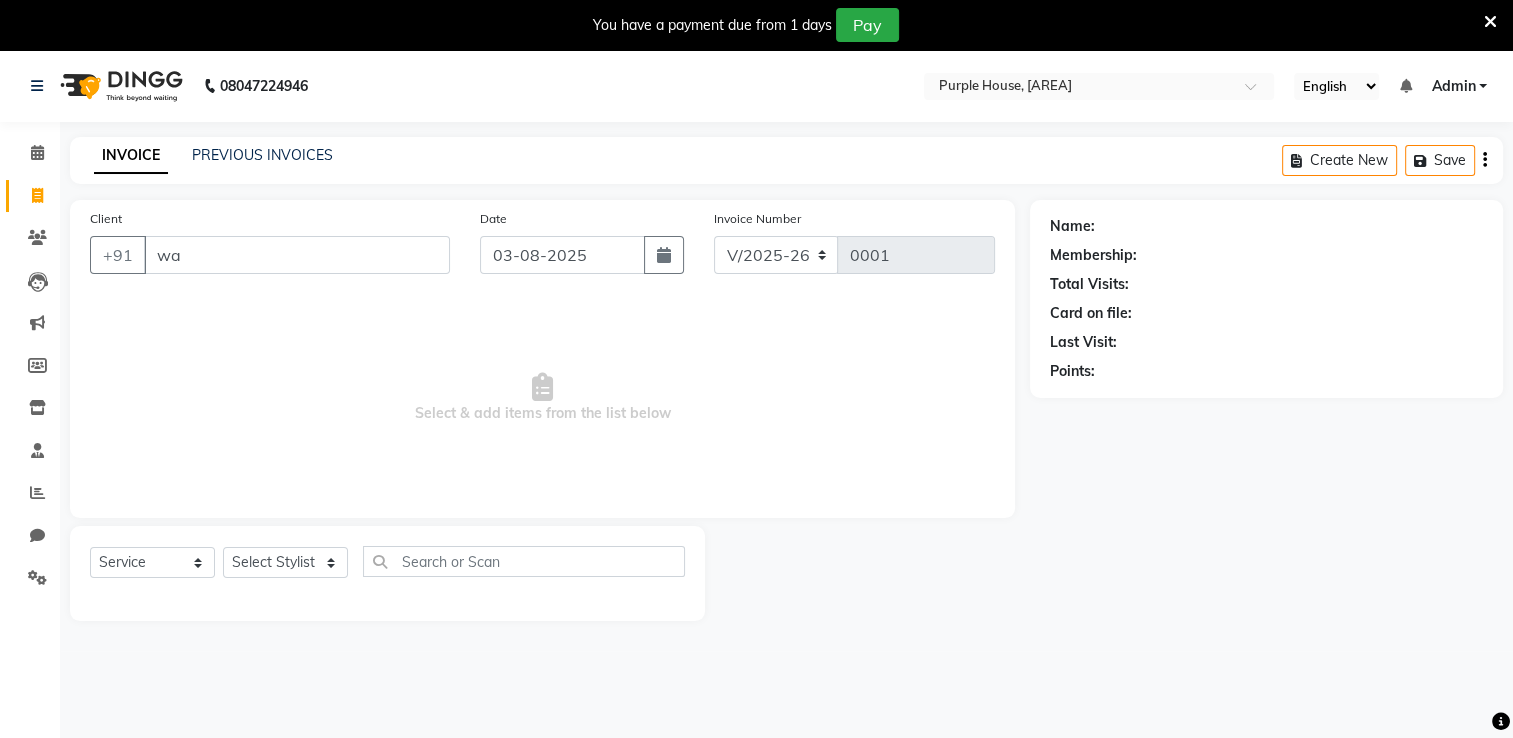 type on "w" 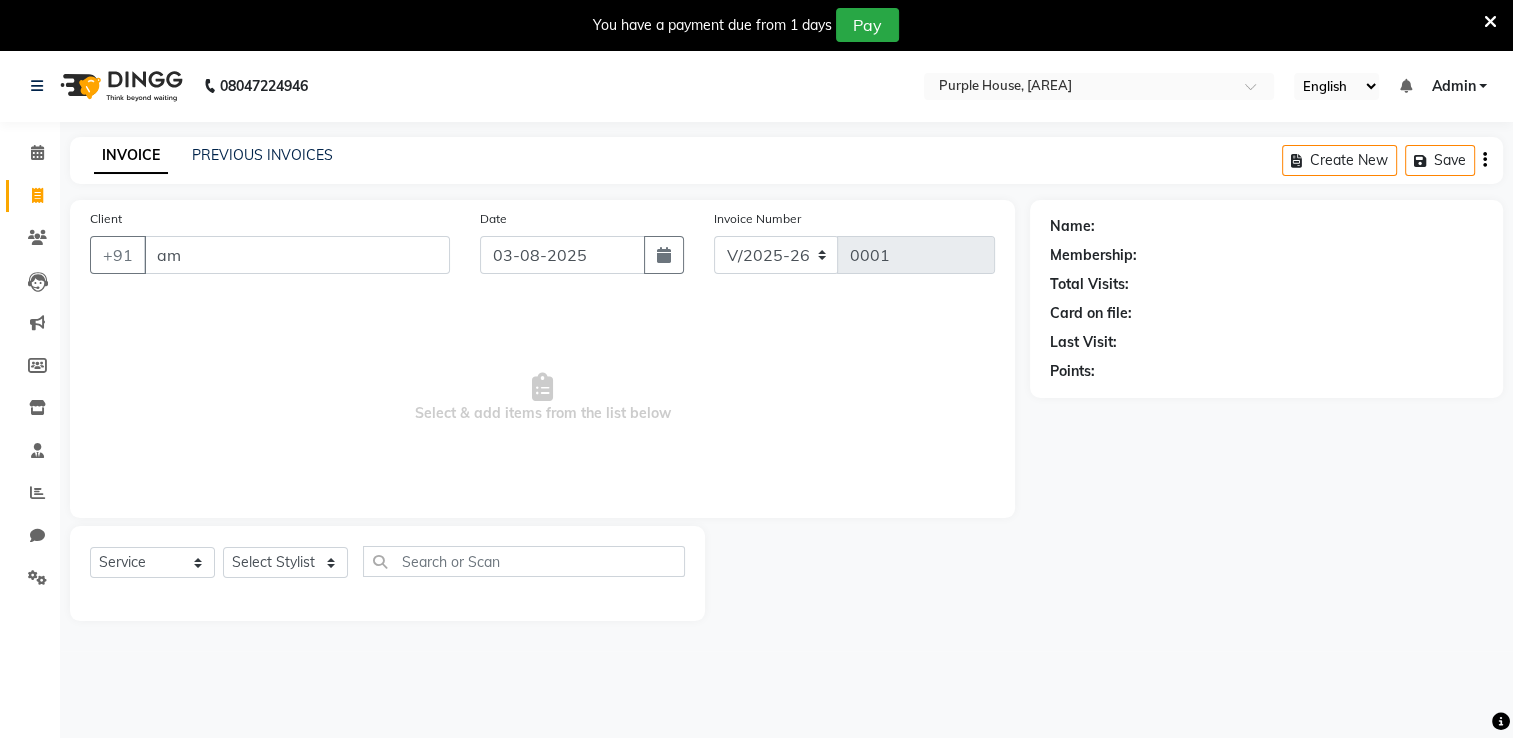 type on "a" 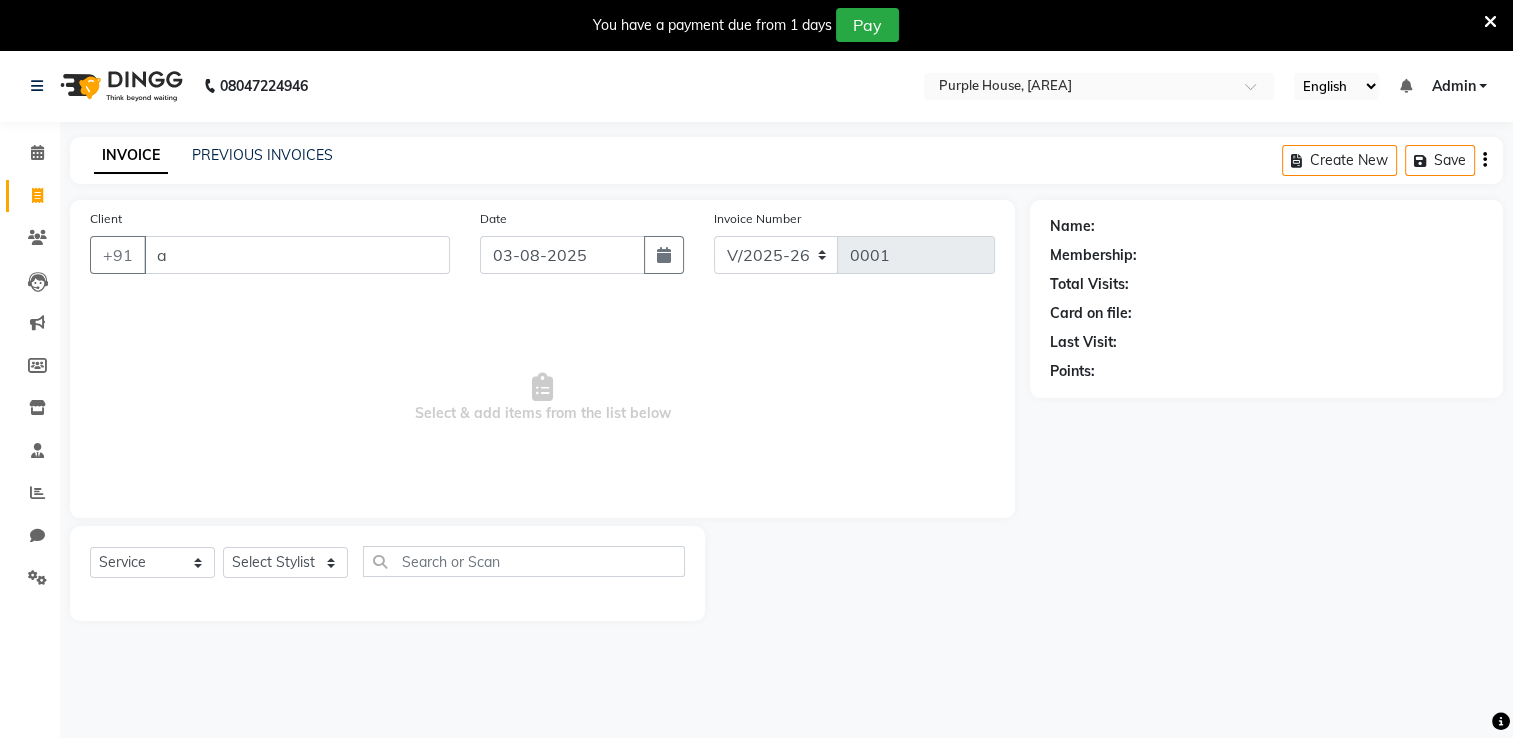 type 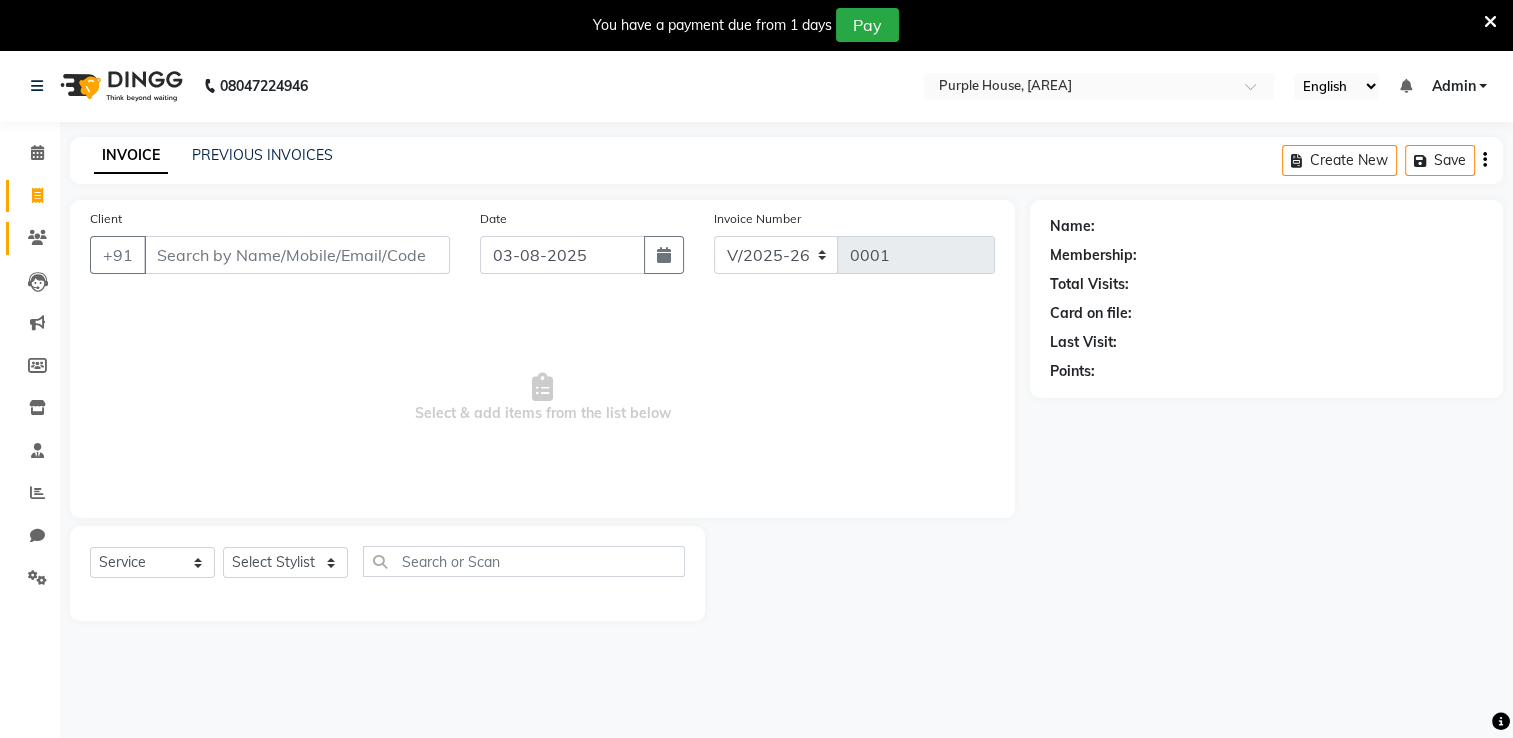 click on "Clients" 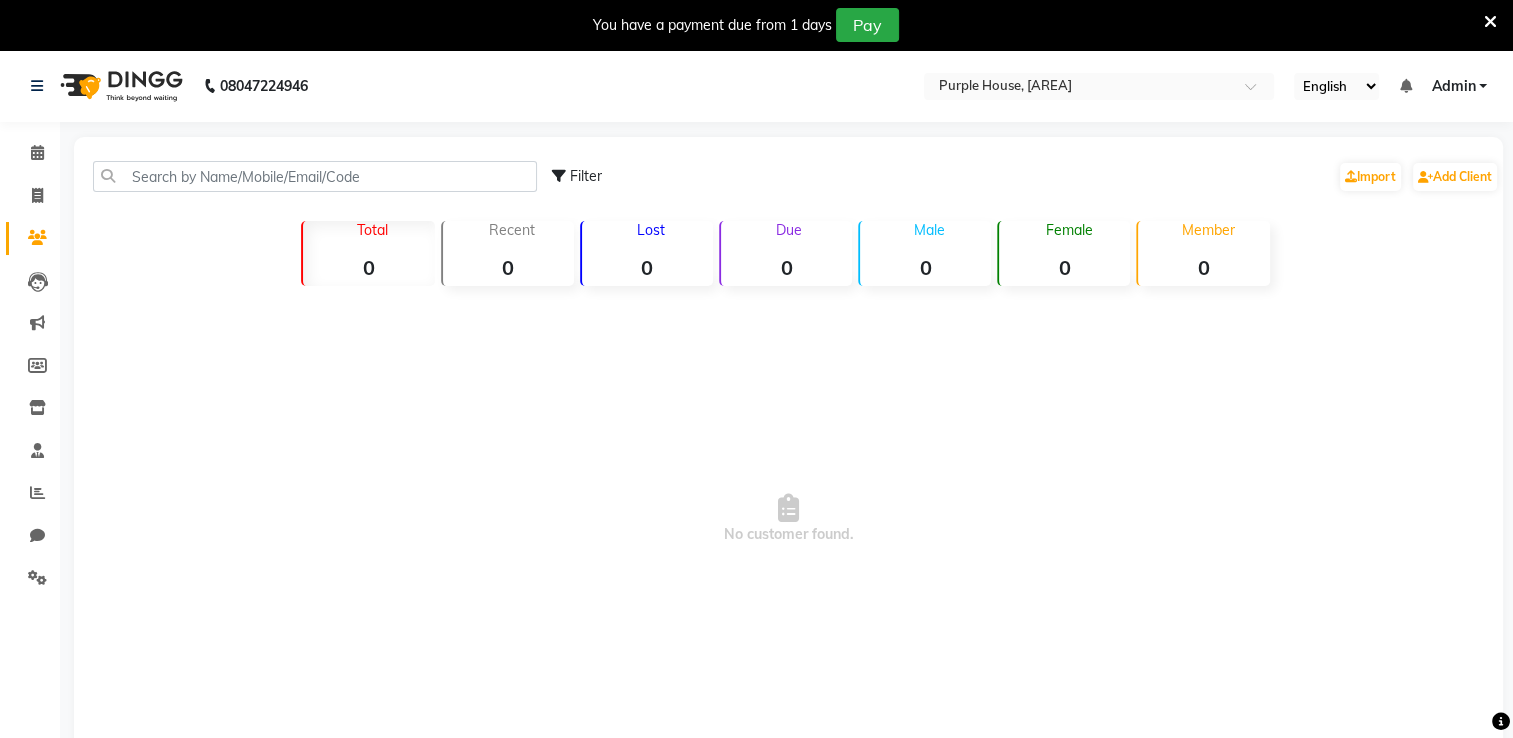 click at bounding box center (1490, 22) 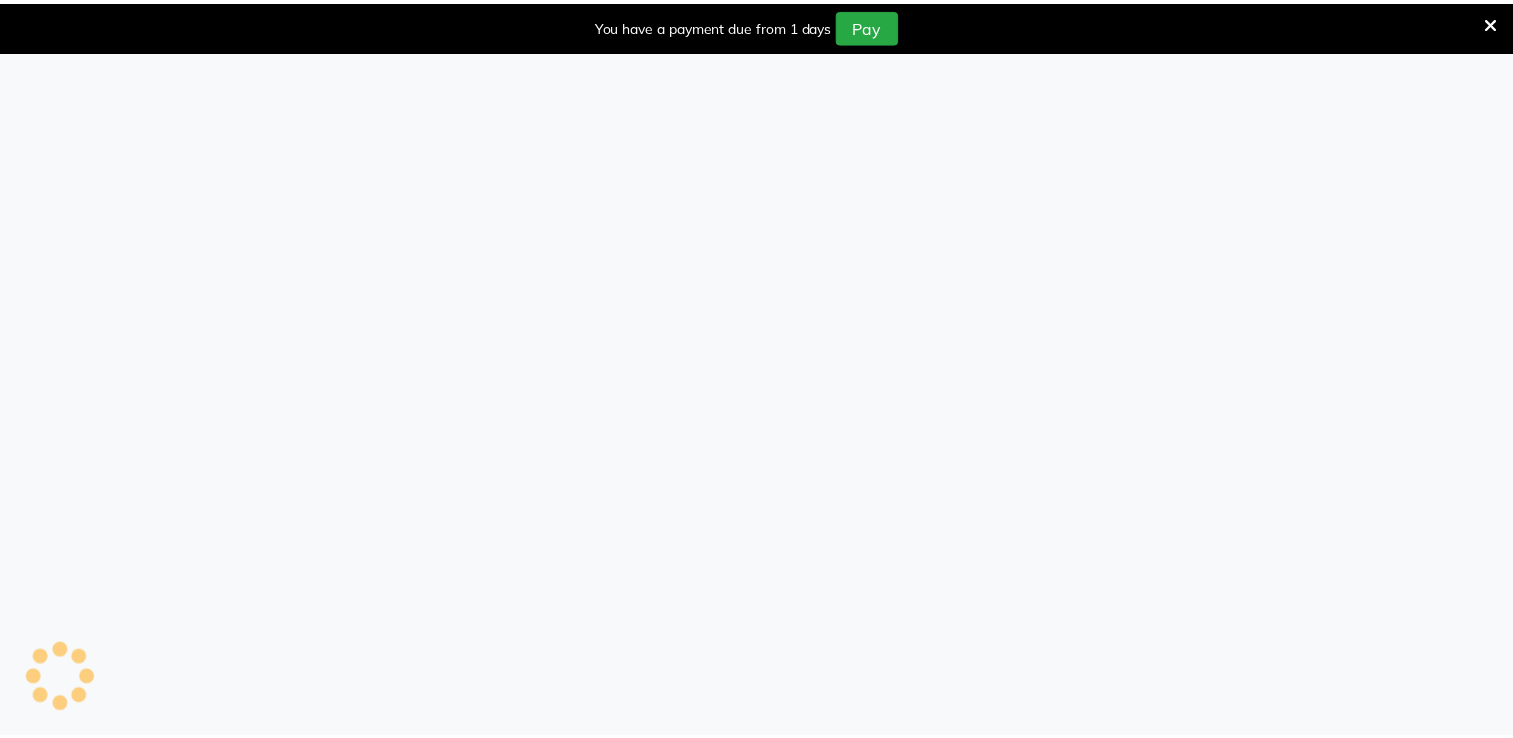scroll, scrollTop: 0, scrollLeft: 0, axis: both 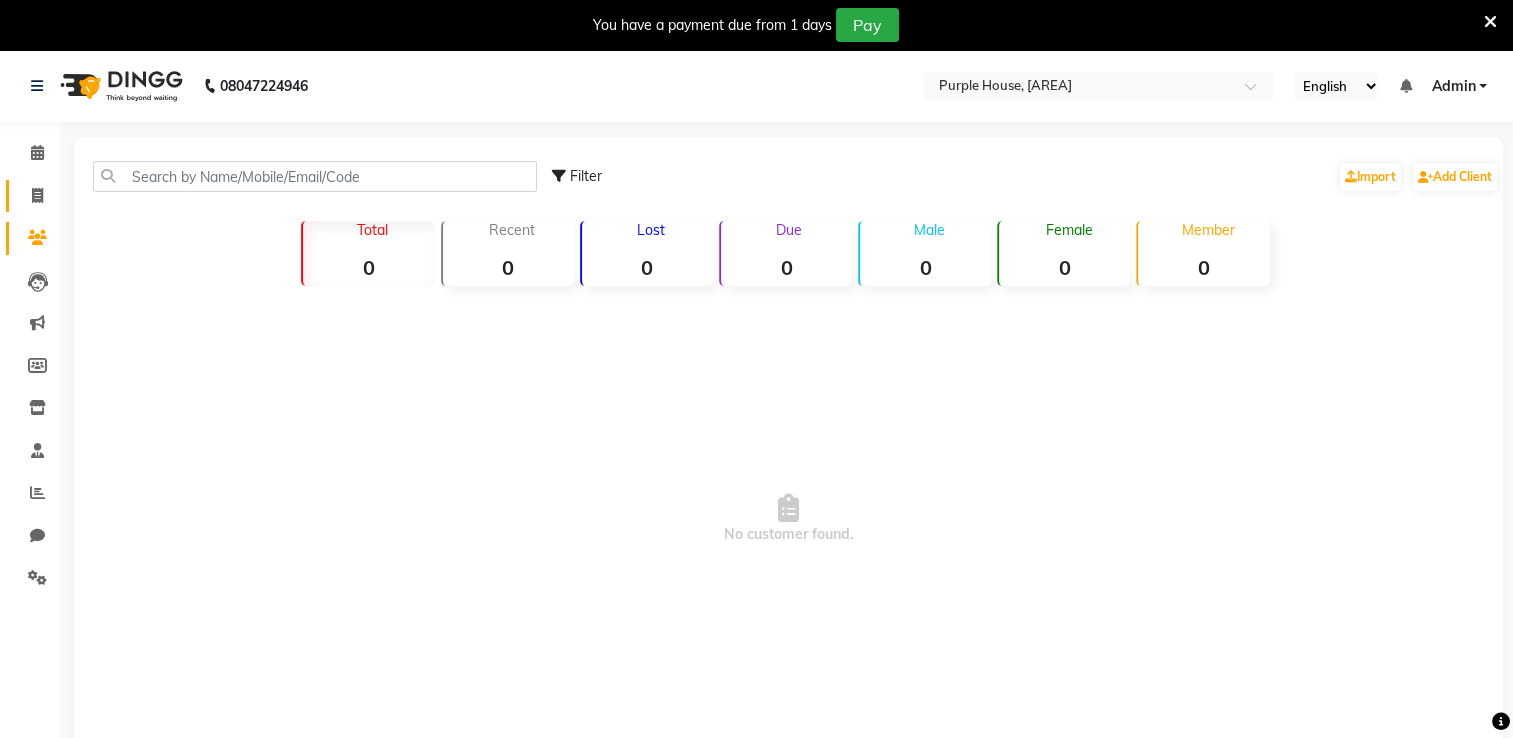 click on "Invoice" 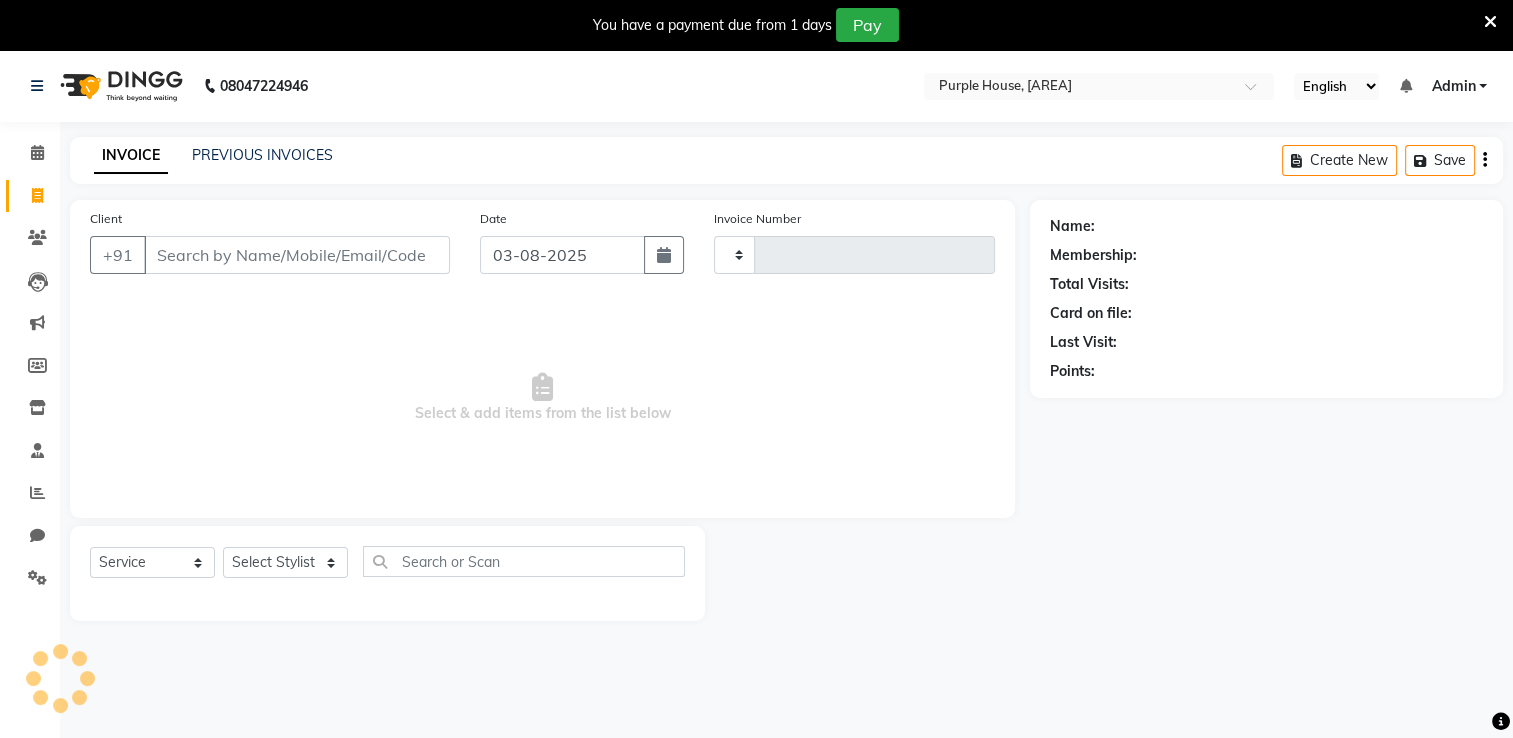 scroll, scrollTop: 50, scrollLeft: 0, axis: vertical 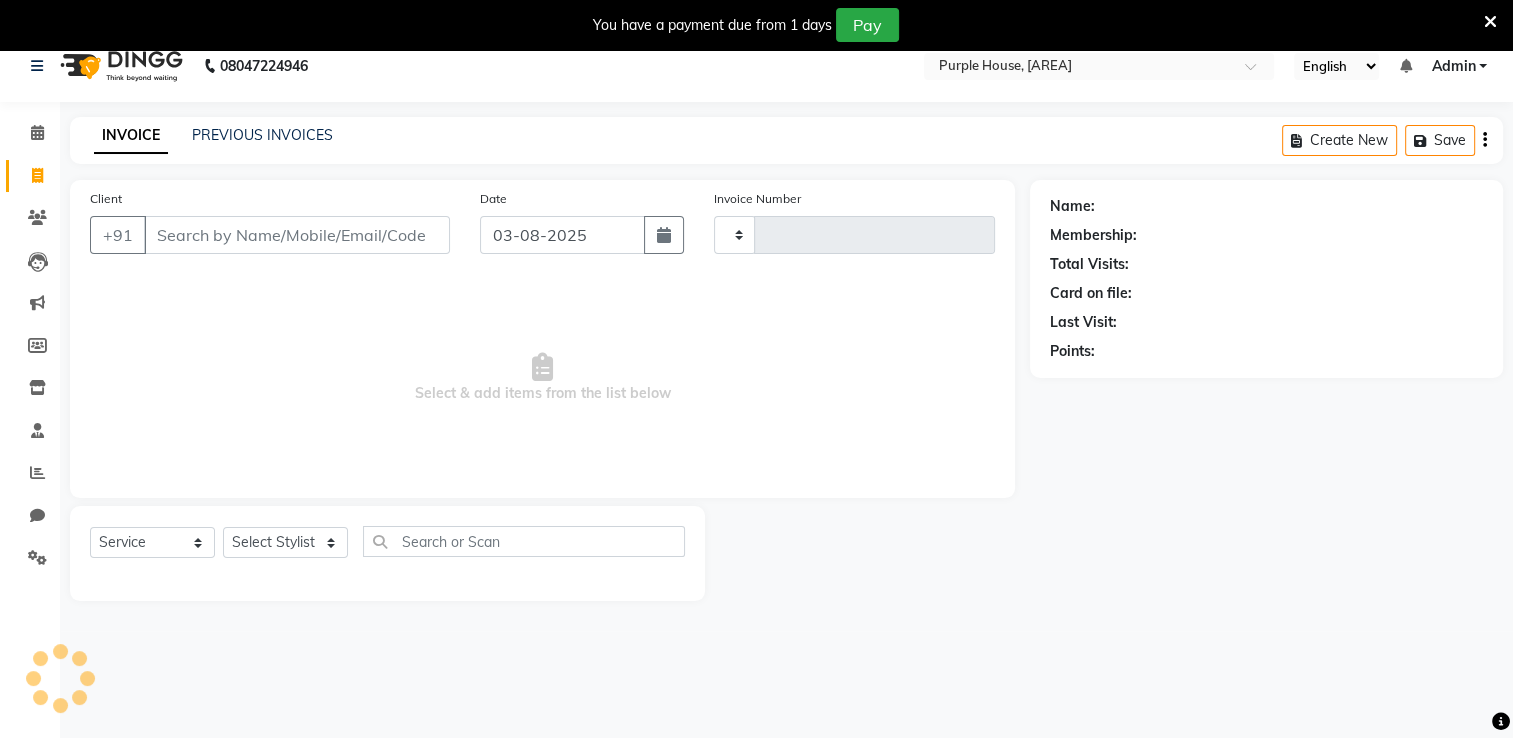 type on "0001" 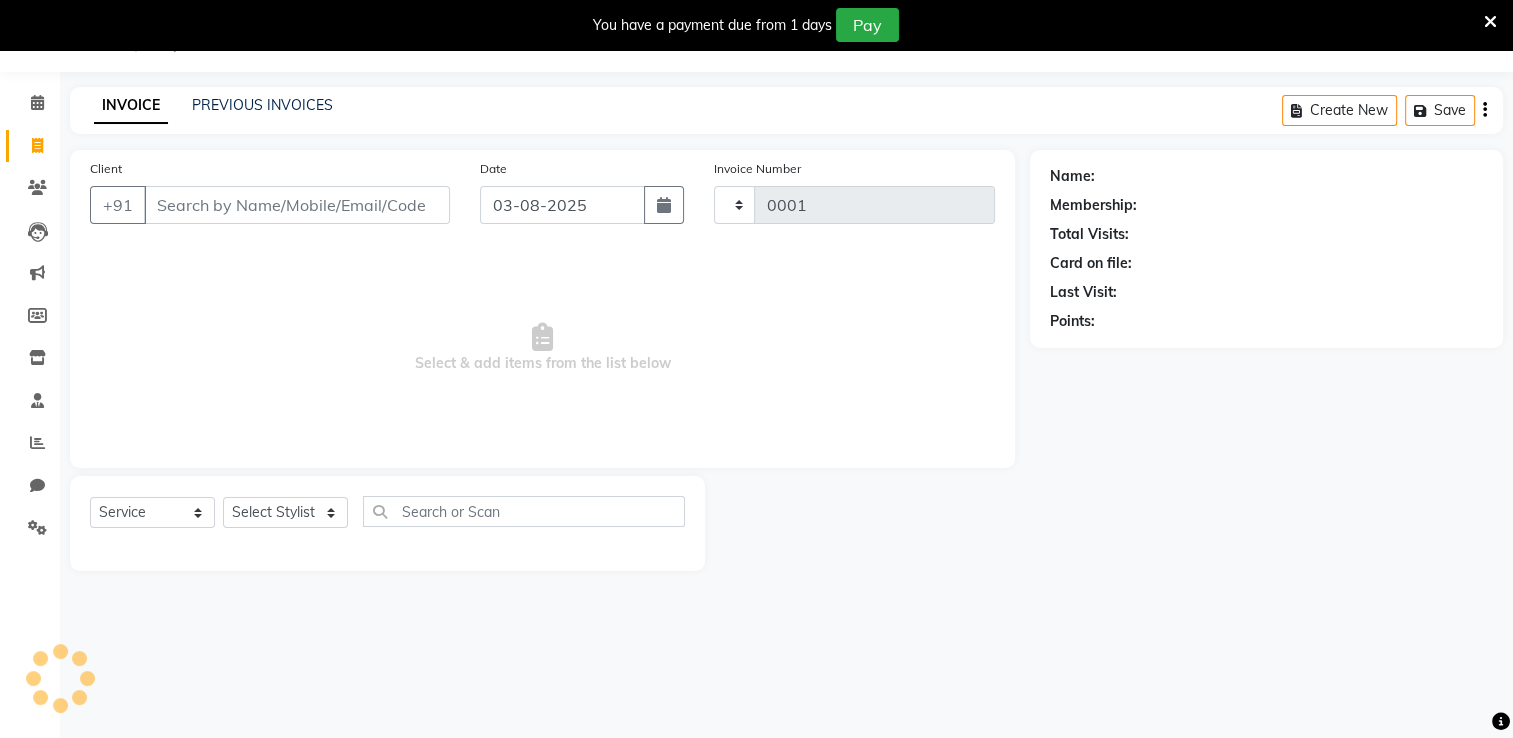 select on "8715" 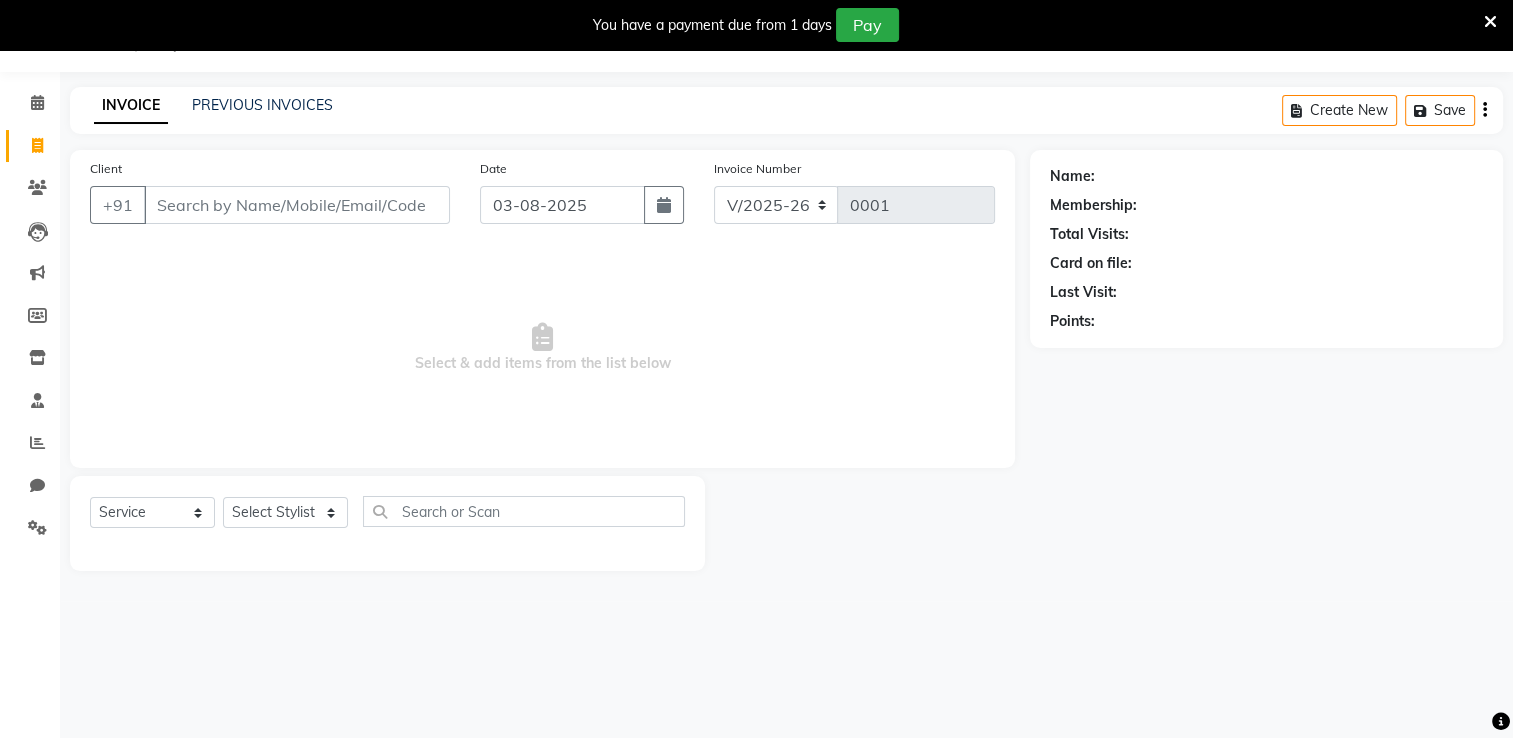 click at bounding box center (1490, 22) 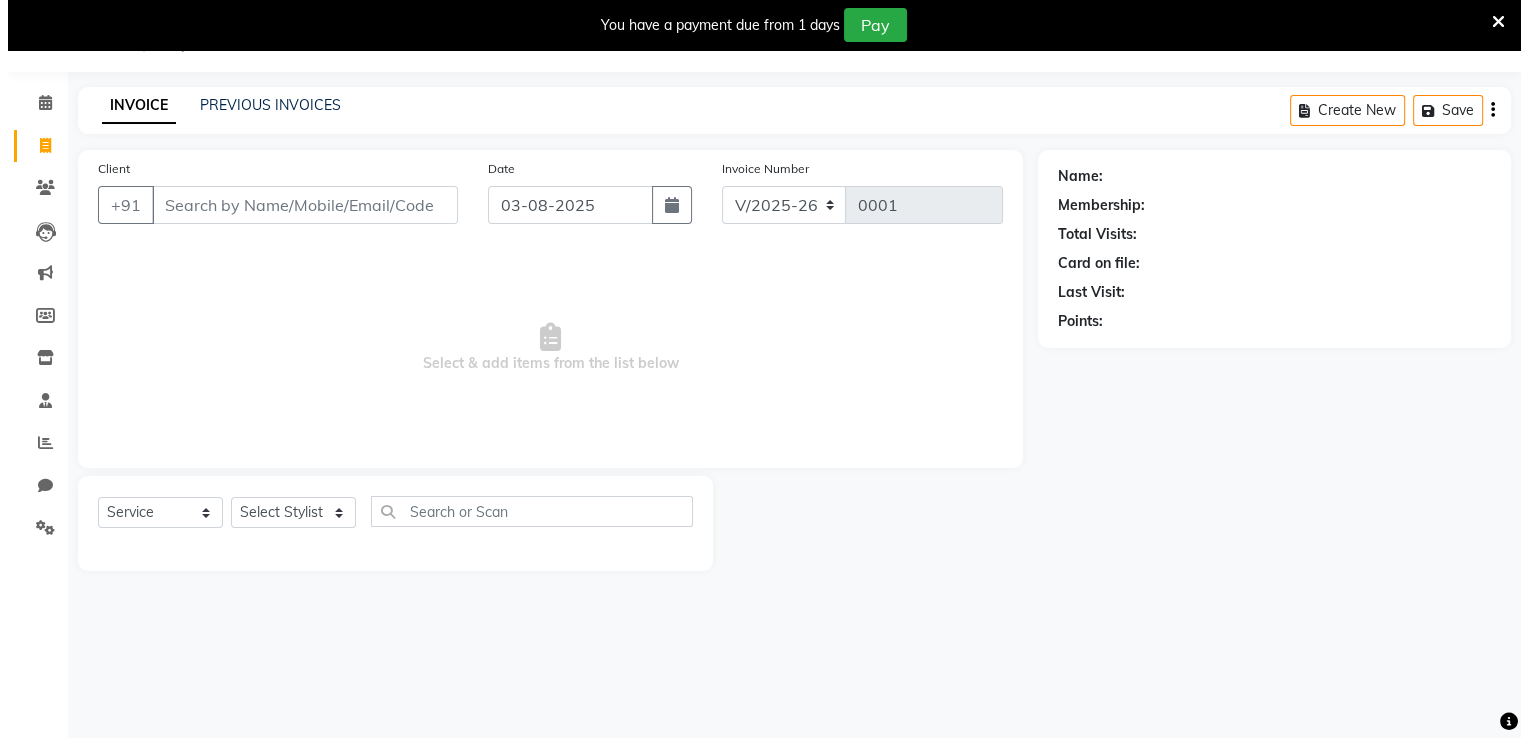 scroll, scrollTop: 0, scrollLeft: 0, axis: both 